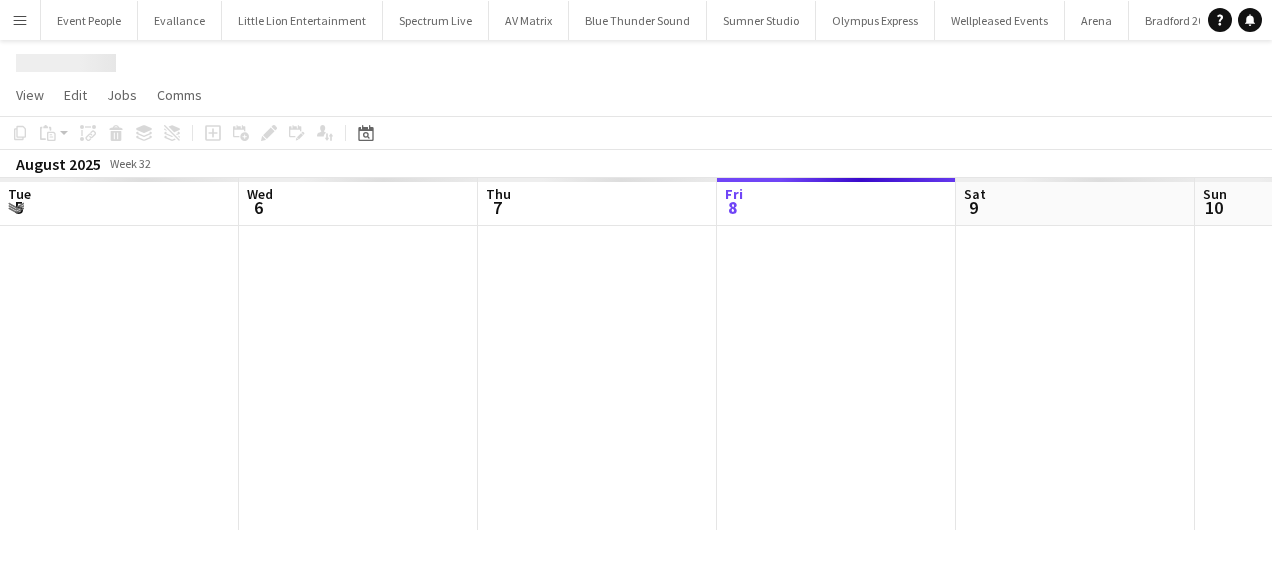 scroll, scrollTop: 0, scrollLeft: 0, axis: both 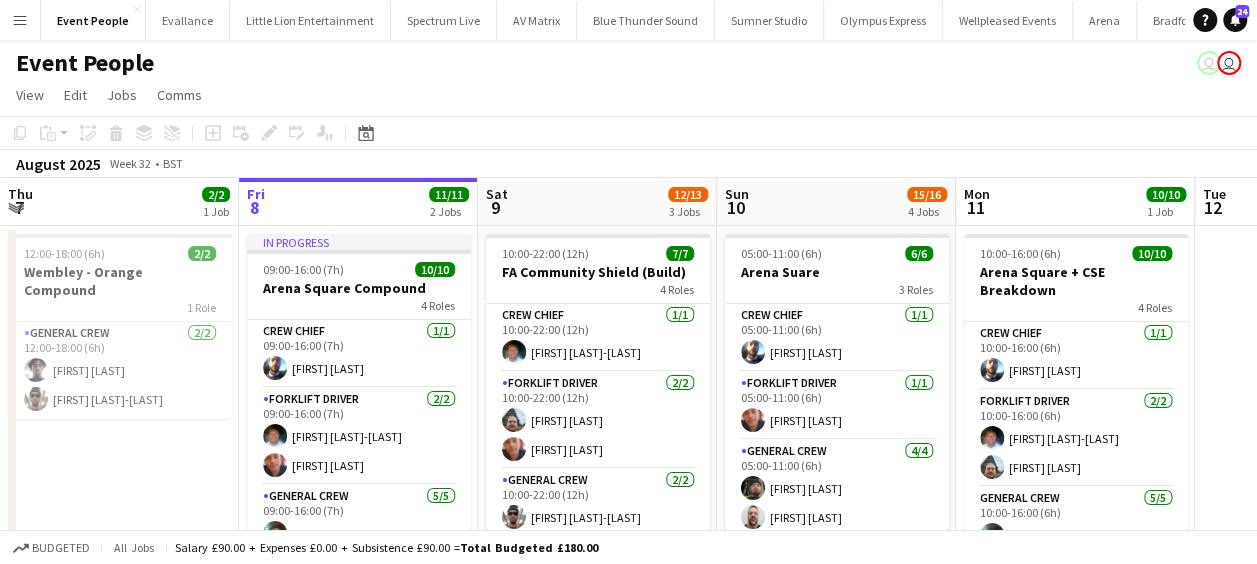 click on "Menu" at bounding box center [20, 20] 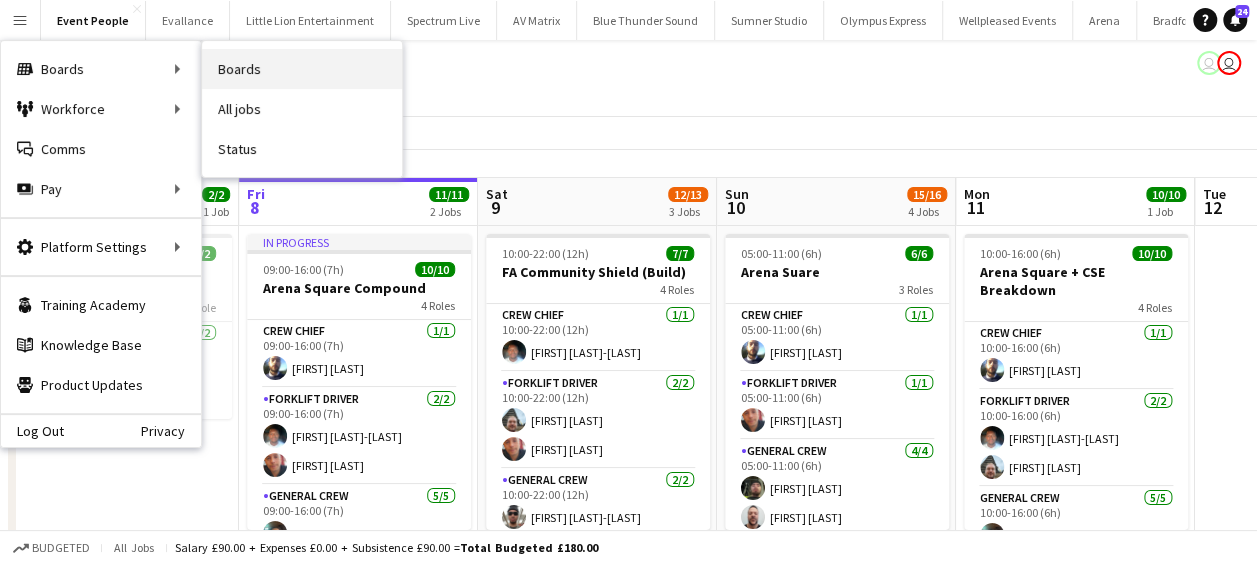 click on "Boards" at bounding box center (302, 69) 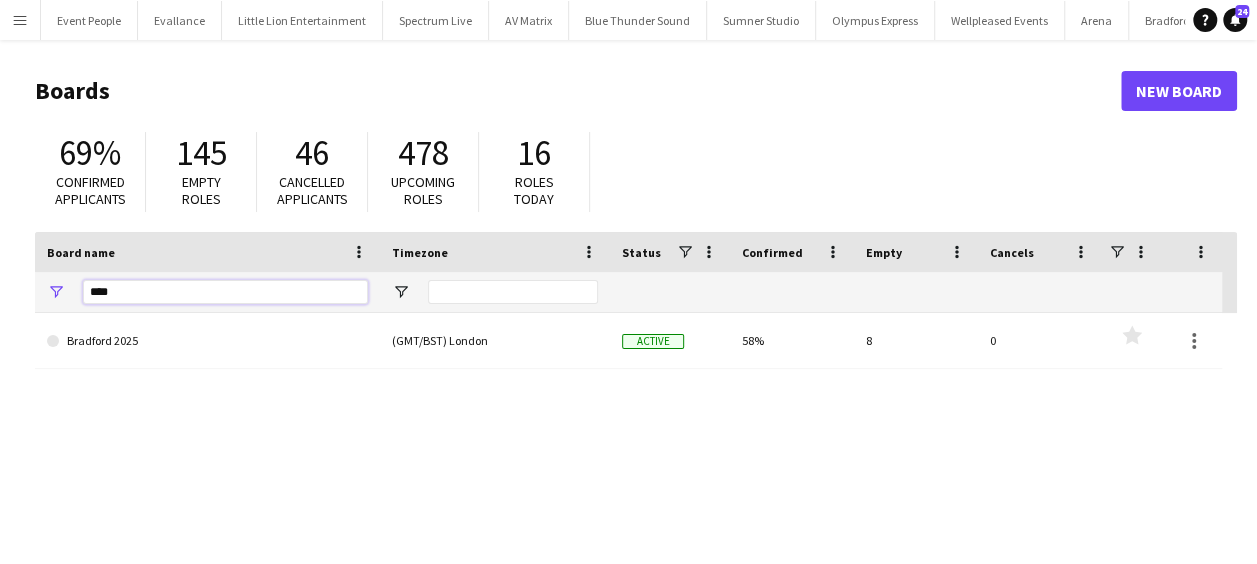 drag, startPoint x: 137, startPoint y: 290, endPoint x: 64, endPoint y: 292, distance: 73.02739 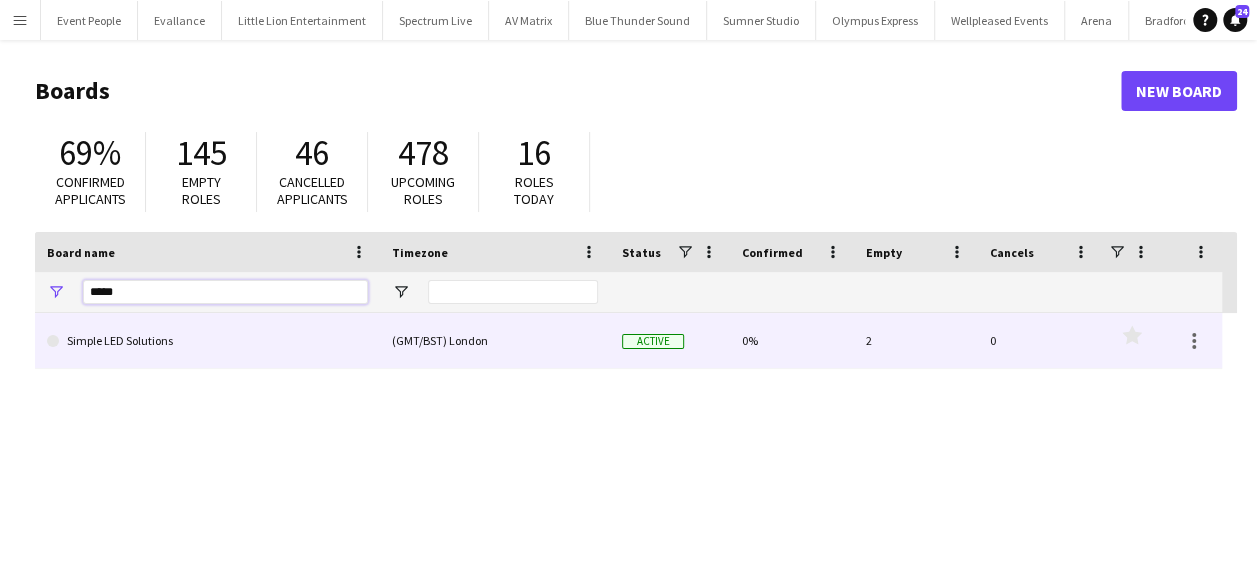 type on "*****" 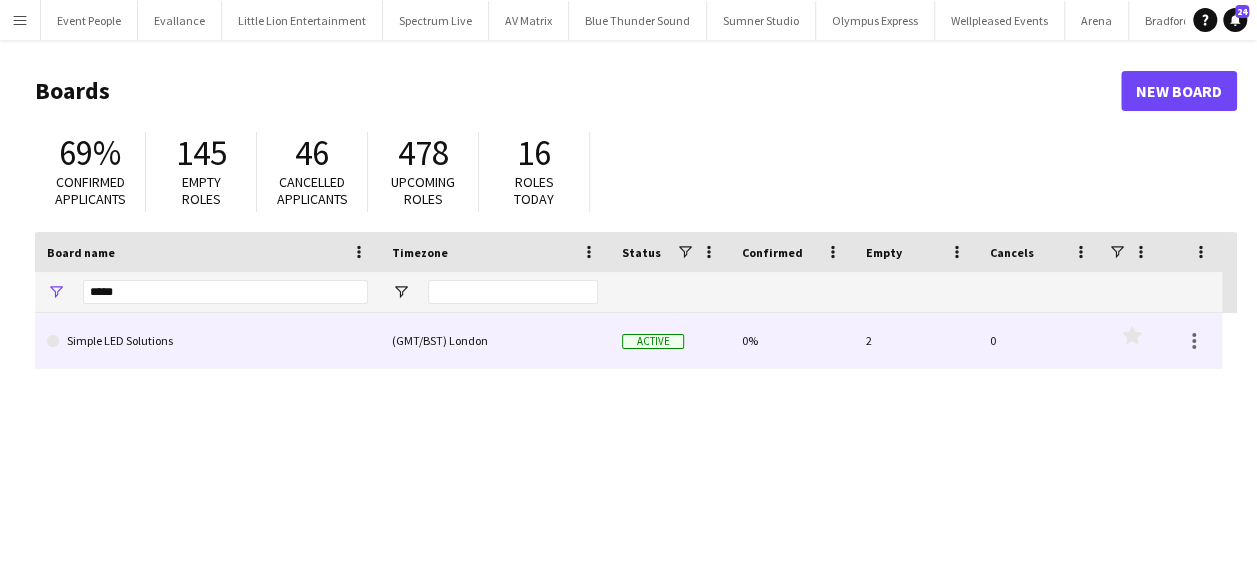 click on "Simple LED Solutions" 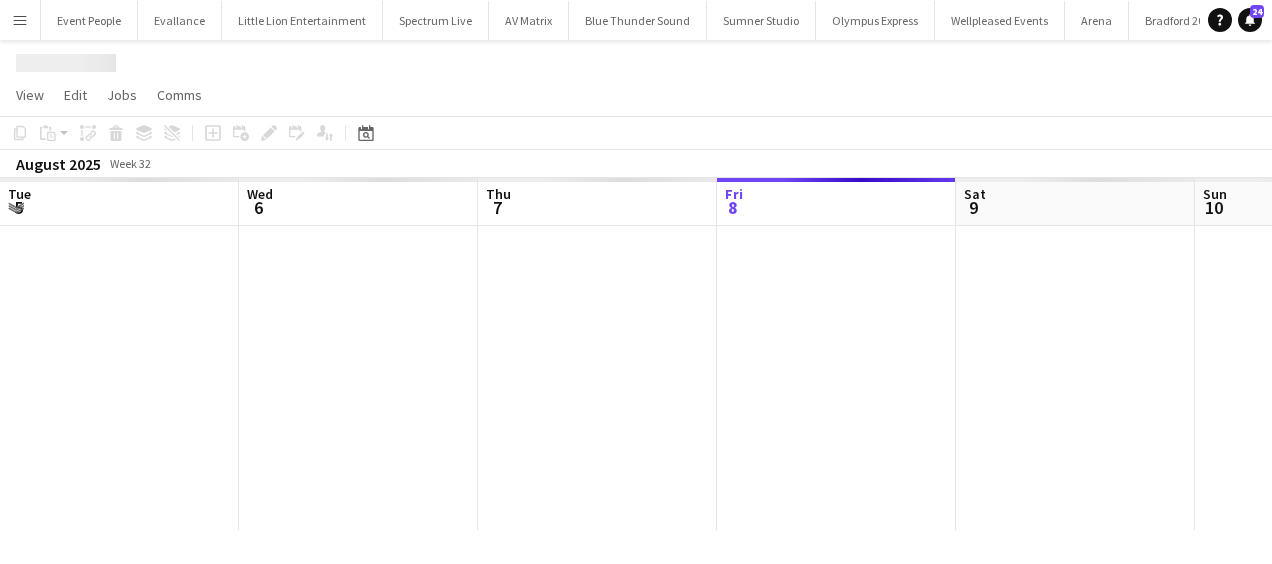 scroll, scrollTop: 0, scrollLeft: 478, axis: horizontal 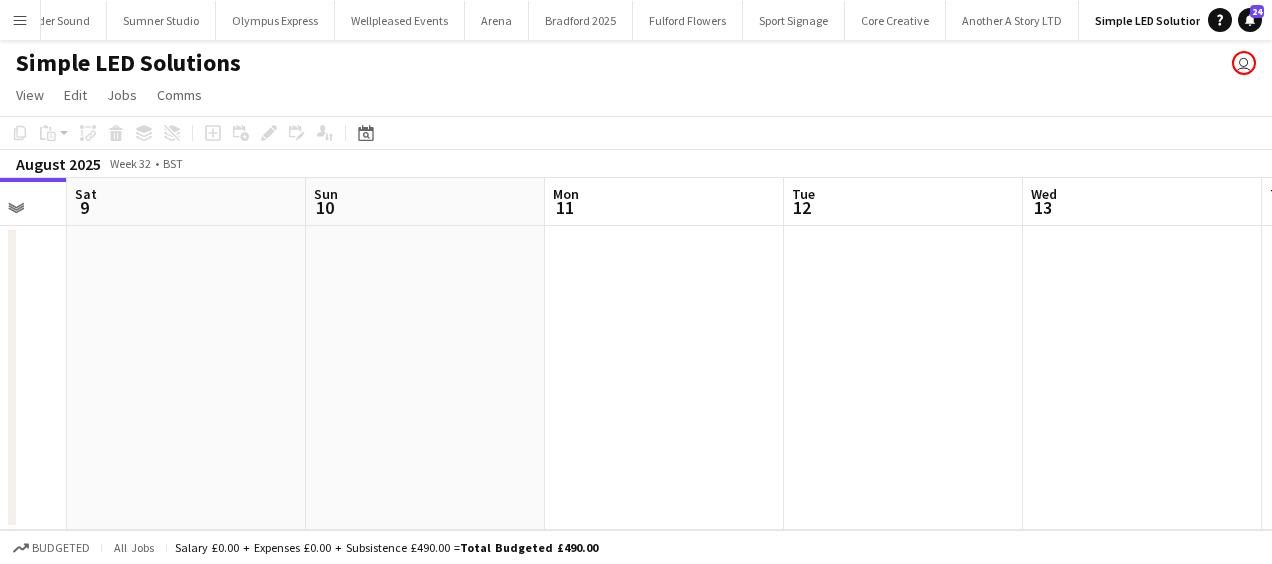 drag, startPoint x: 447, startPoint y: 339, endPoint x: 891, endPoint y: 340, distance: 444.00113 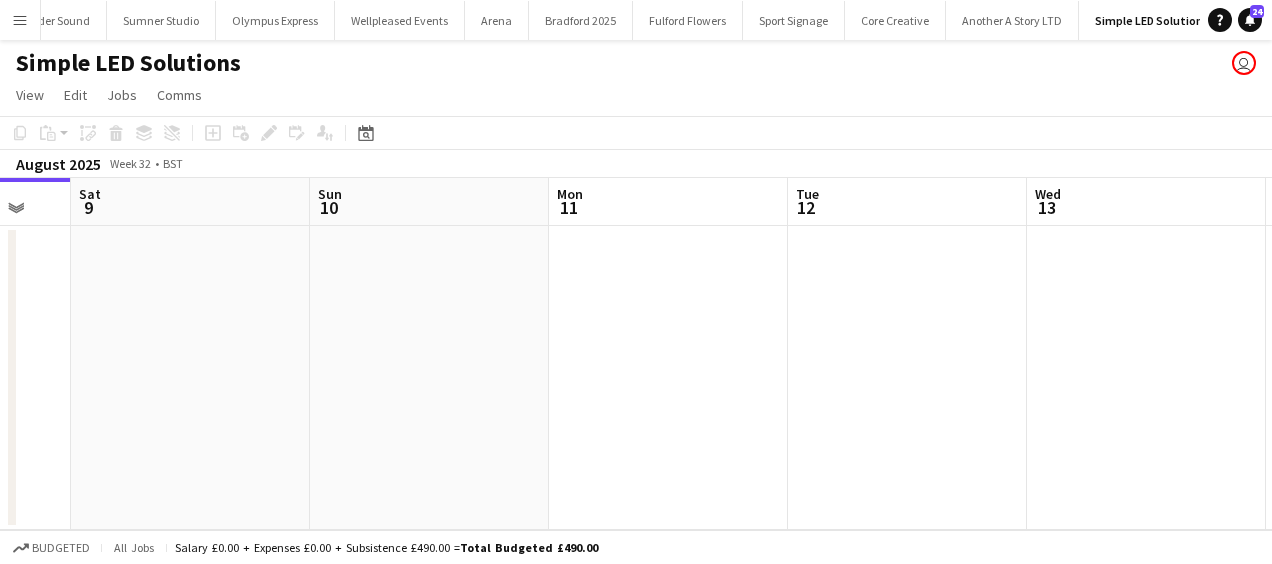 click on "Tue   5   Wed   6   Thu   7   Fri   8   Sat   9   Sun   10   Mon   11   Tue   12   Wed   13   Thu   14   Fri   15" at bounding box center [636, 354] 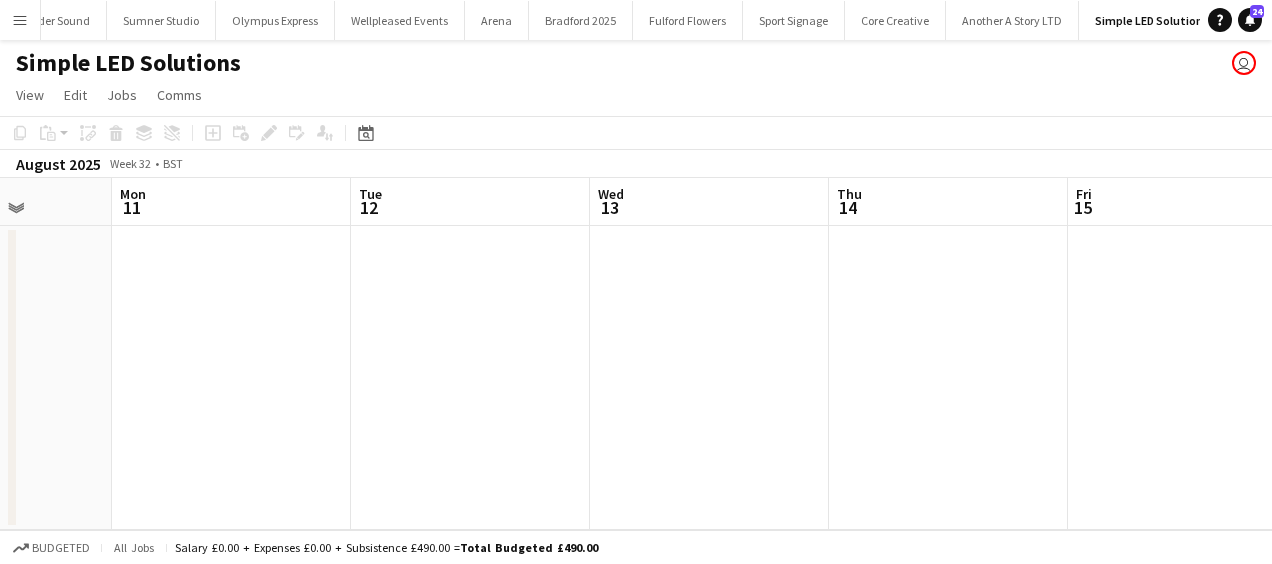 drag, startPoint x: 344, startPoint y: 322, endPoint x: 777, endPoint y: 333, distance: 433.1397 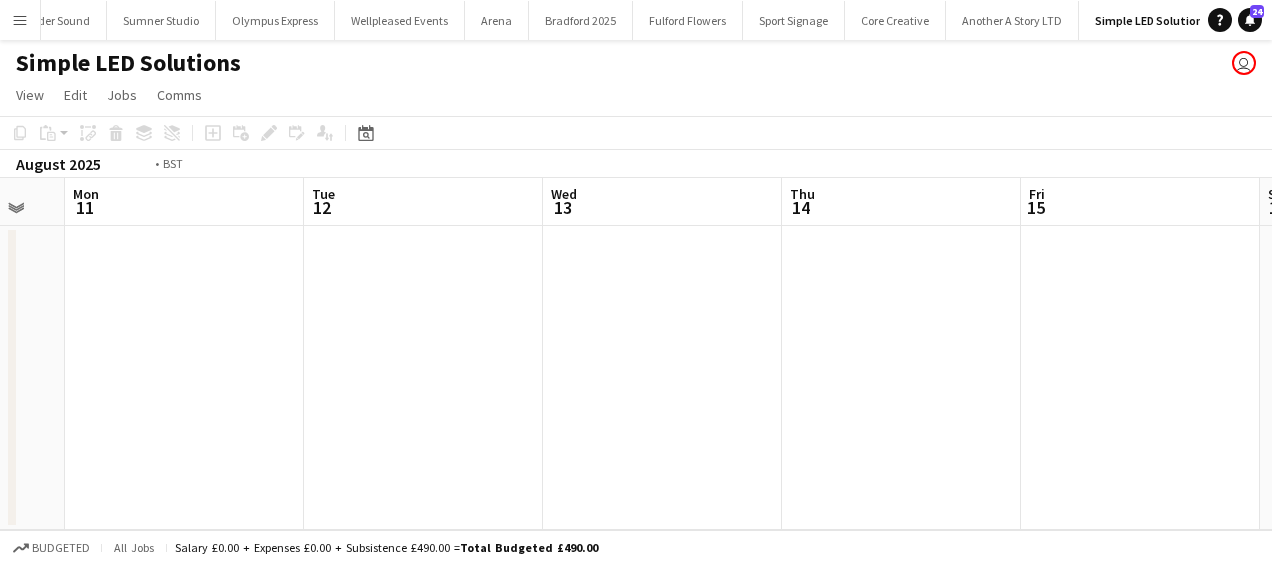 drag, startPoint x: 234, startPoint y: 320, endPoint x: 488, endPoint y: 320, distance: 254 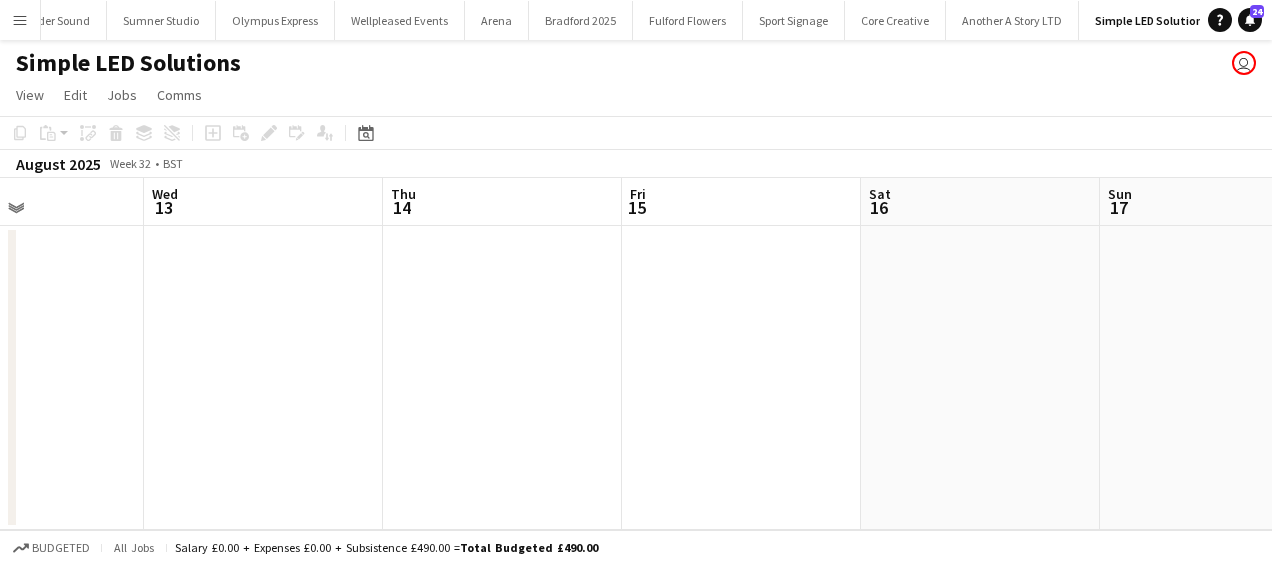 drag, startPoint x: 664, startPoint y: 328, endPoint x: 507, endPoint y: 328, distance: 157 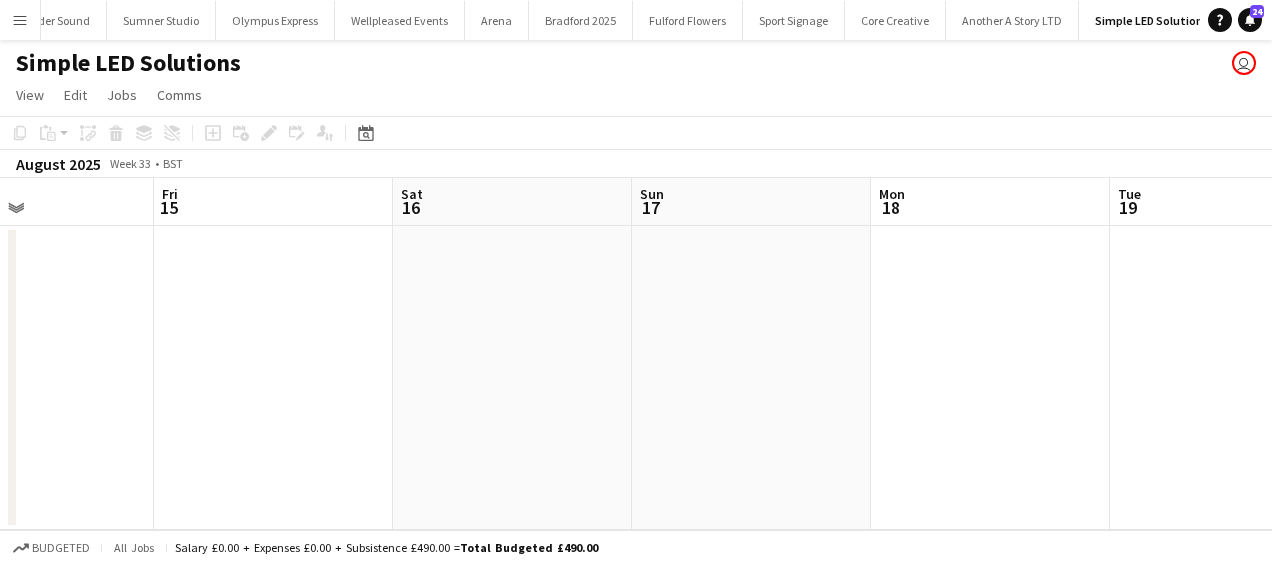 drag, startPoint x: 253, startPoint y: 336, endPoint x: 341, endPoint y: 328, distance: 88.362885 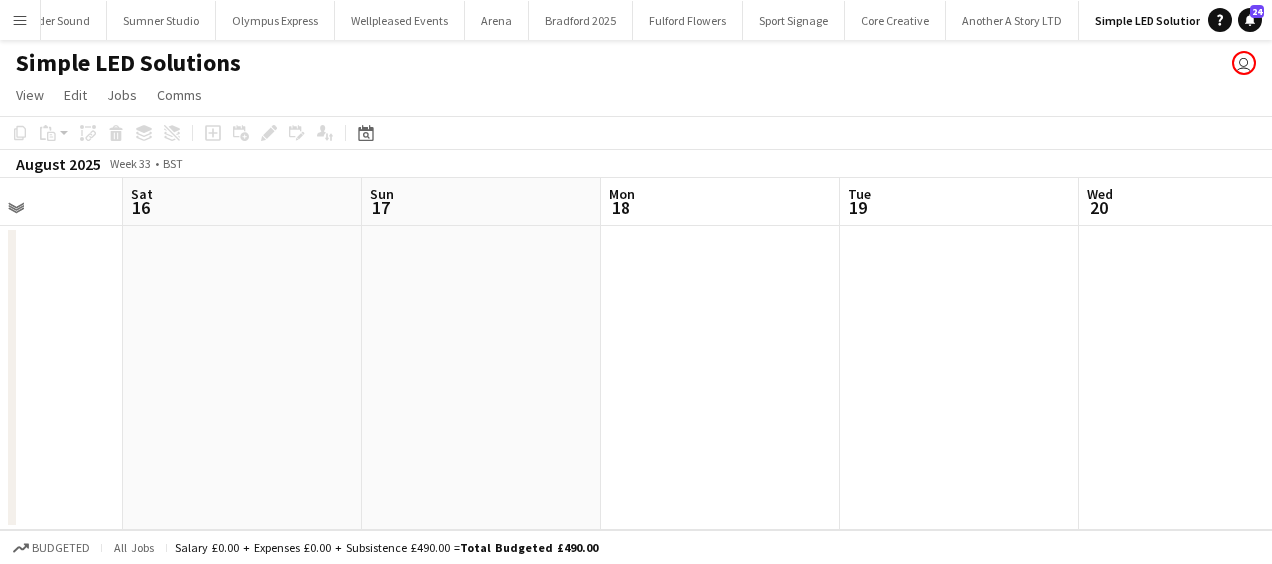 drag, startPoint x: 357, startPoint y: 325, endPoint x: 790, endPoint y: 327, distance: 433.0046 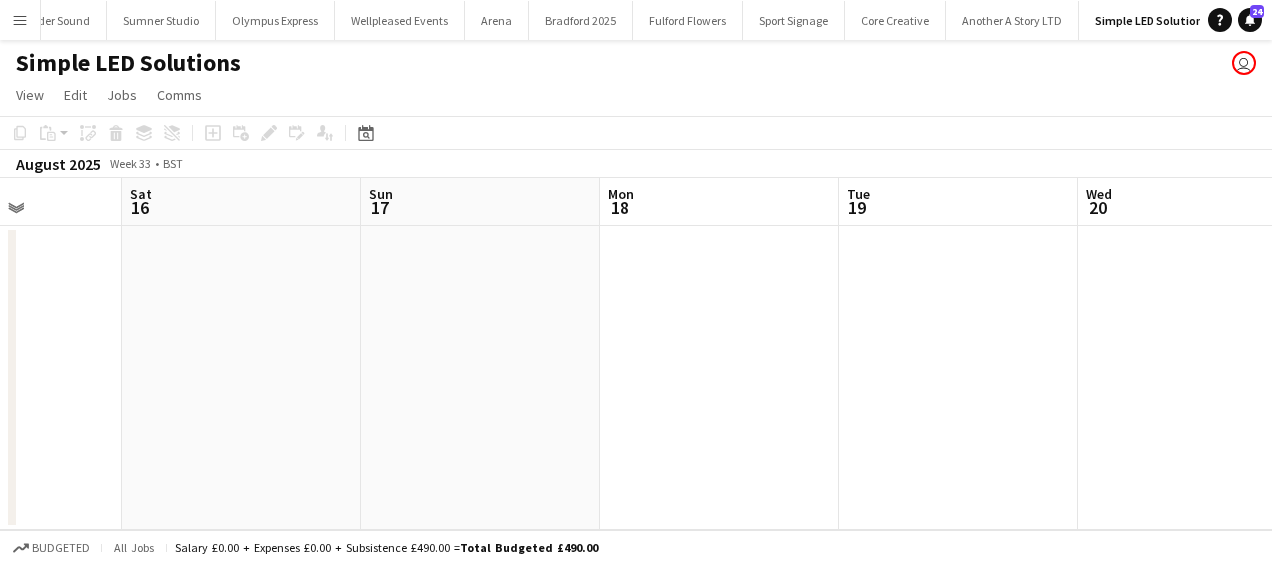 click on "Wed   13   Thu   14   Fri   15   Sat   16   Sun   17   Mon   18   Tue   19   Wed   20   Thu   21   Fri   22   Sat   23" at bounding box center [636, 354] 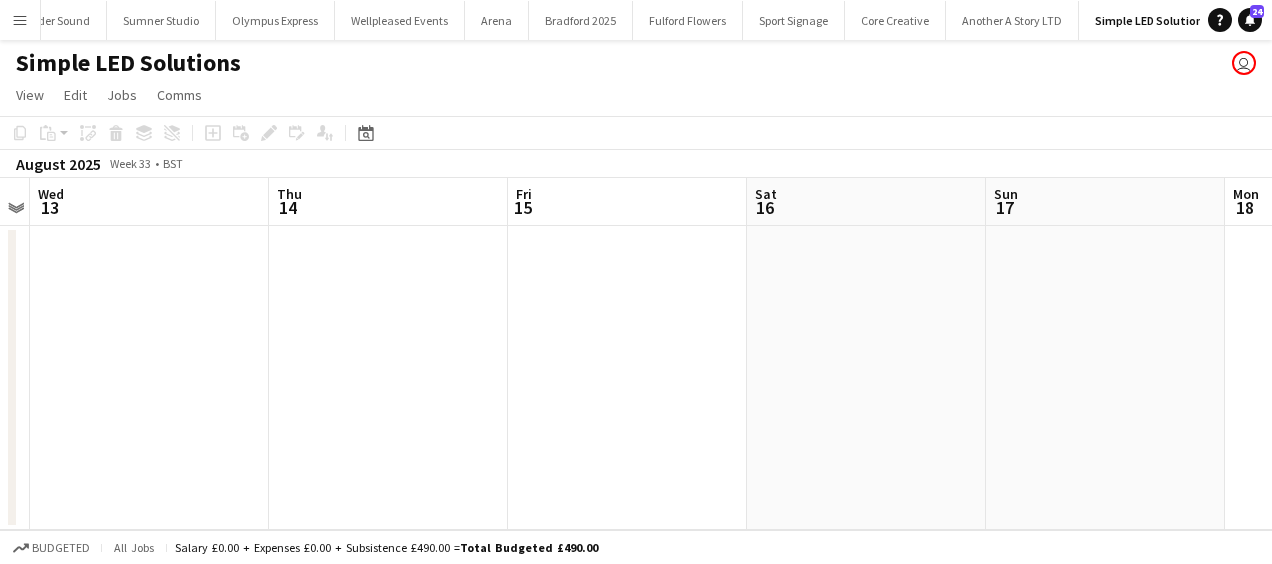 drag, startPoint x: 931, startPoint y: 334, endPoint x: 338, endPoint y: 340, distance: 593.03033 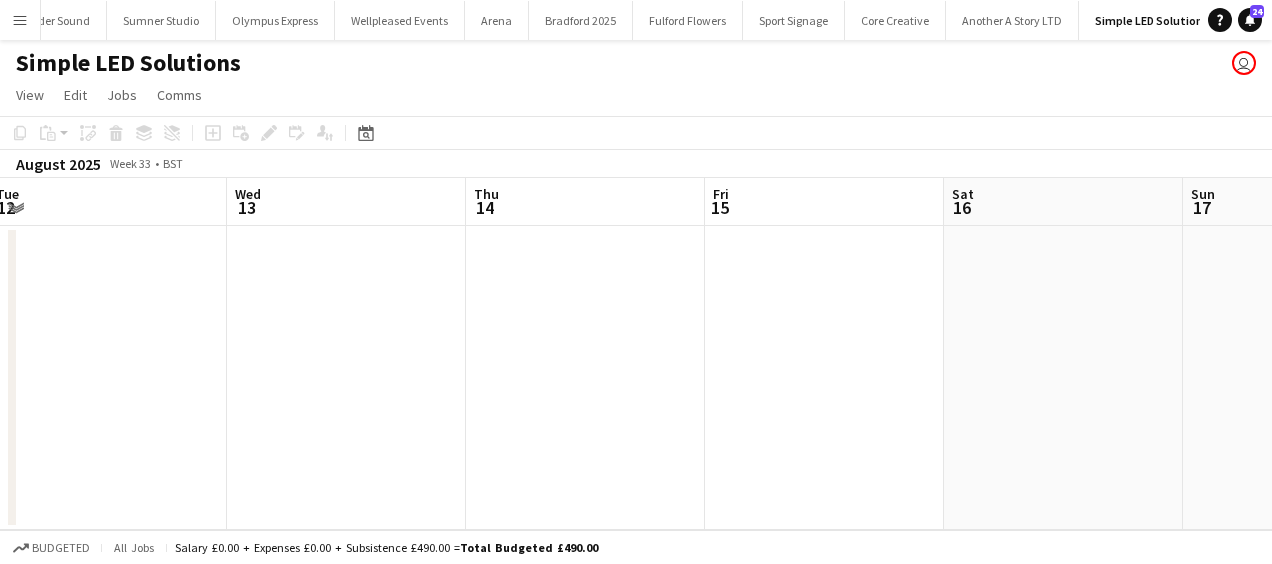 click on "Sun   10   Mon   11   Tue   12   Wed   13   Thu   14   Fri   15   Sat   16   Sun   17   Mon   18   Tue   19   Wed   20" at bounding box center (636, 354) 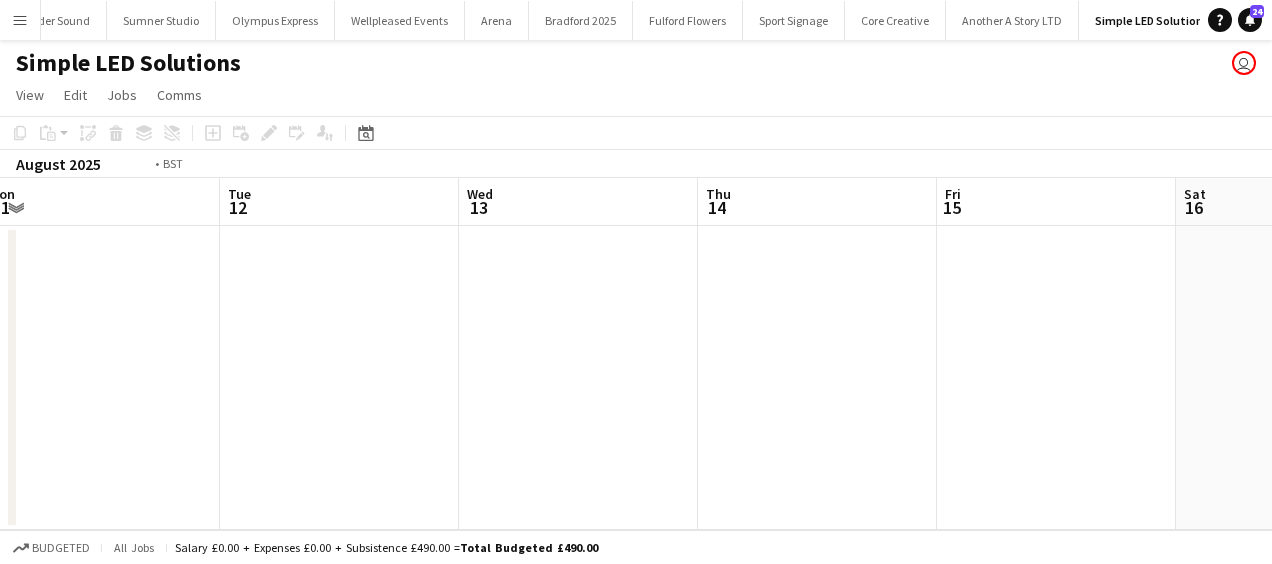 drag, startPoint x: 704, startPoint y: 350, endPoint x: 1205, endPoint y: 386, distance: 502.29175 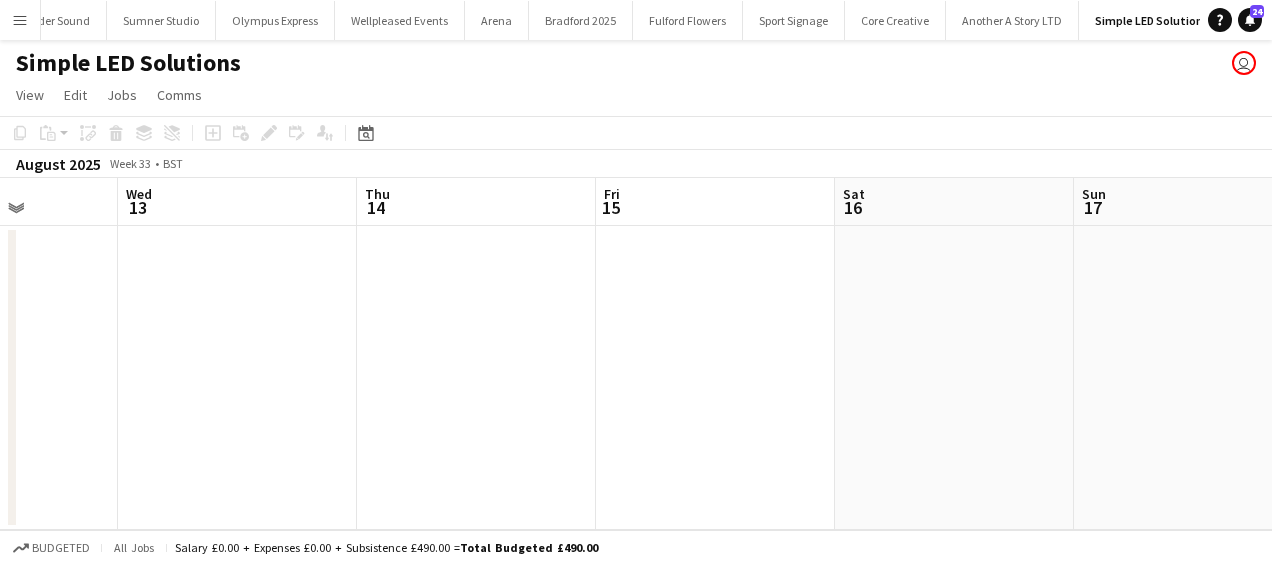 drag, startPoint x: 127, startPoint y: 343, endPoint x: 669, endPoint y: 319, distance: 542.5311 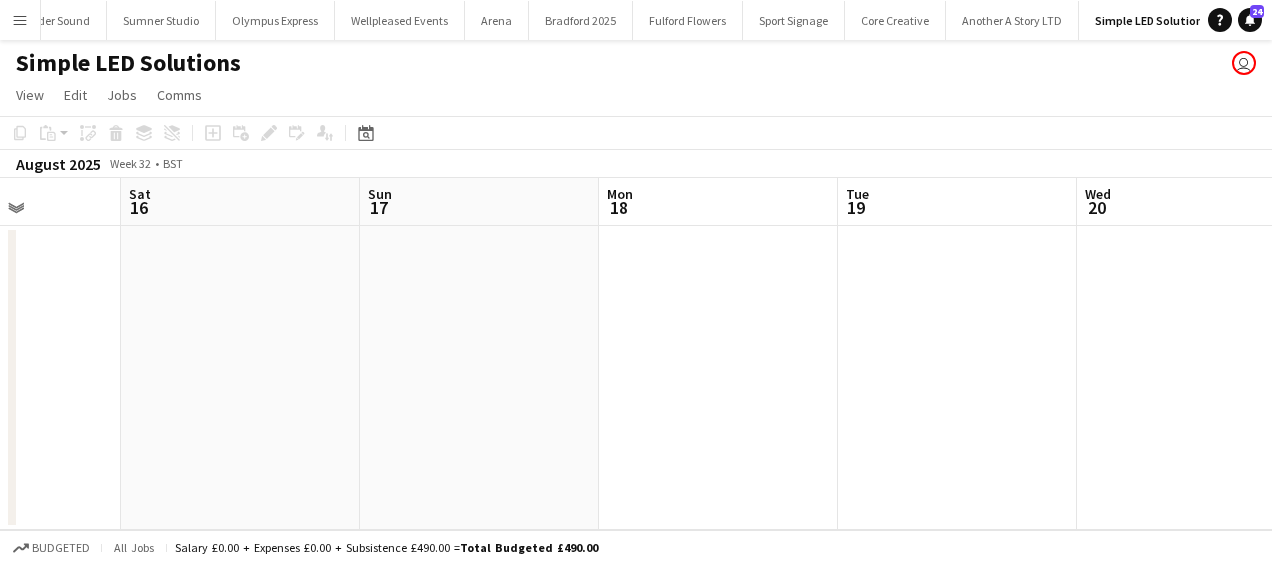 drag, startPoint x: 477, startPoint y: 338, endPoint x: 880, endPoint y: 333, distance: 403.031 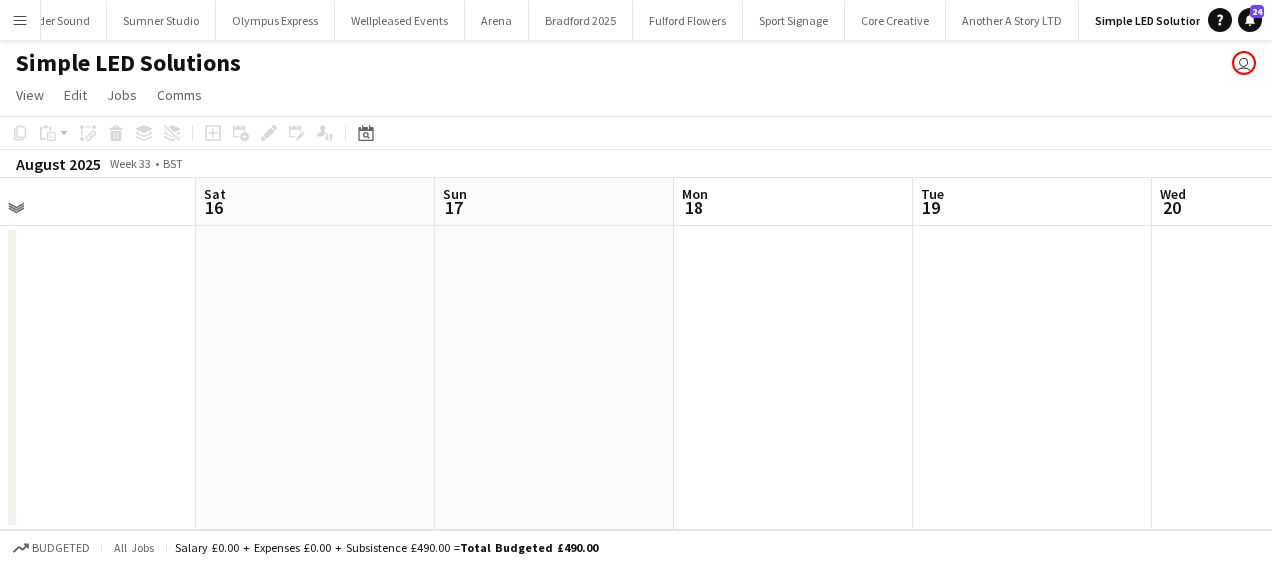 drag, startPoint x: 720, startPoint y: 333, endPoint x: 872, endPoint y: 338, distance: 152.08221 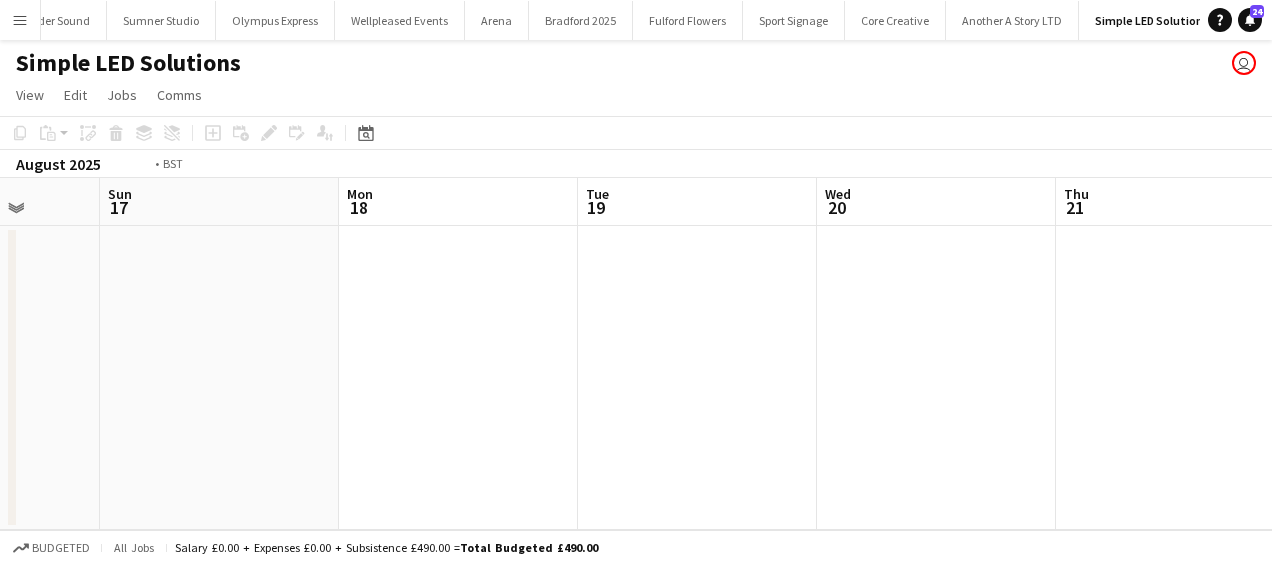 drag, startPoint x: 588, startPoint y: 343, endPoint x: 698, endPoint y: 343, distance: 110 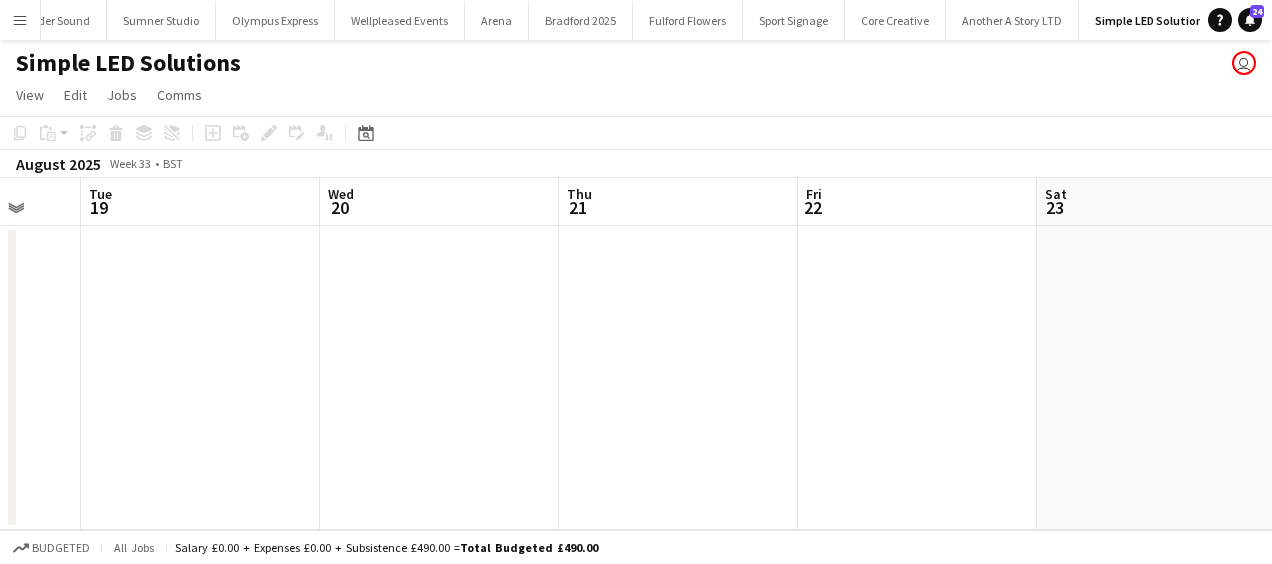 click on "[DAY]   [NUM]   [DAY]   [NUM]   [DAY]   [NUM]   [DAY]   [NUM]   [DAY]   [NUM]   [DAY]   [NUM]   [DAY]   [NUM]   [DAY]   [NUM]   [DAY]   [NUM]   0/3   1 Job   [DAY]   [NUM]   [DAY]   [NUM]      [TIME]-[TIME] (4h)    0/3   [LOCATION]   2 Roles   Driver   0/1   [TIME]-[TIME] (4h)
single-neutral-actions
General Crew   3A   0/2   [TIME]-[TIME] (4h)
single-neutral-actions
single-neutral-actions" at bounding box center [636, 354] 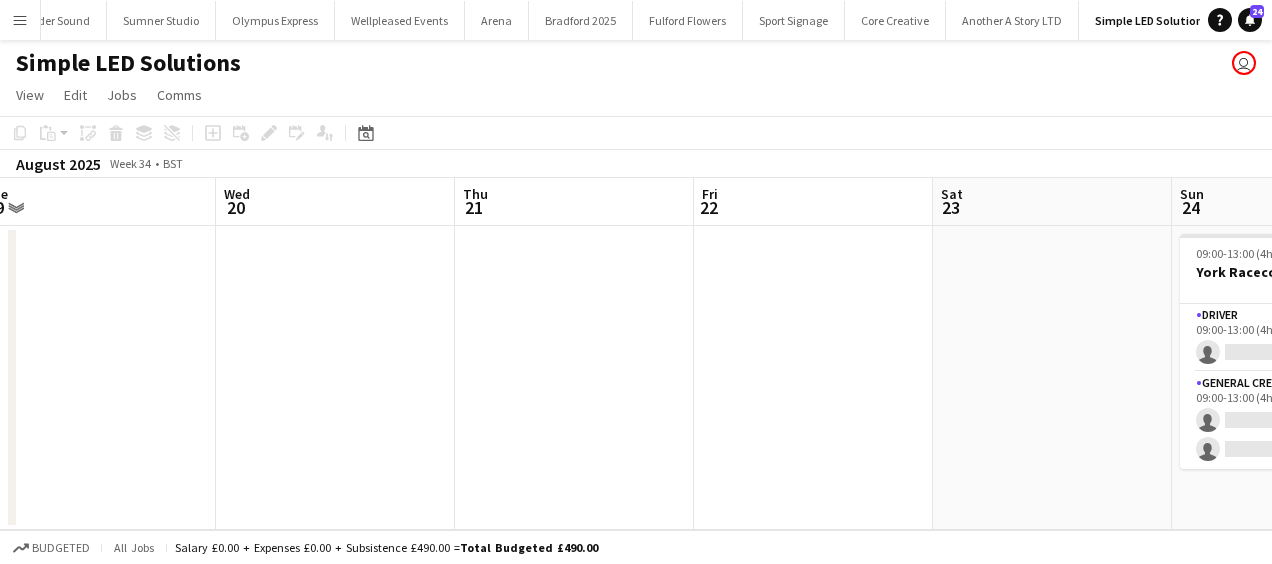 drag, startPoint x: 440, startPoint y: 343, endPoint x: 394, endPoint y: 340, distance: 46.09772 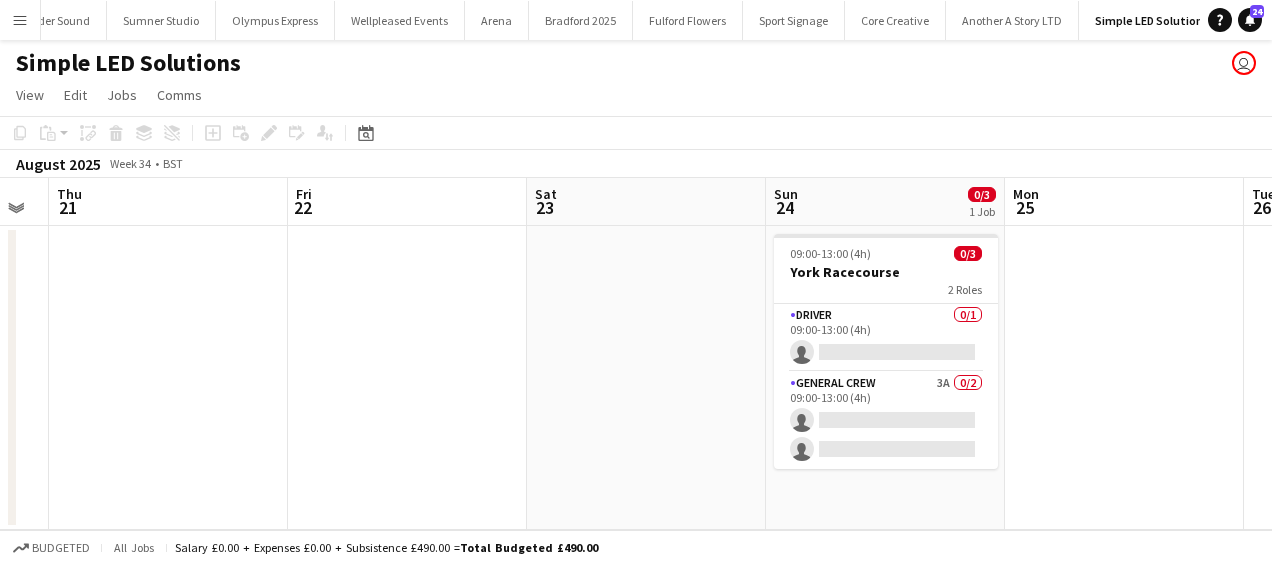 drag, startPoint x: 593, startPoint y: 342, endPoint x: 437, endPoint y: 342, distance: 156 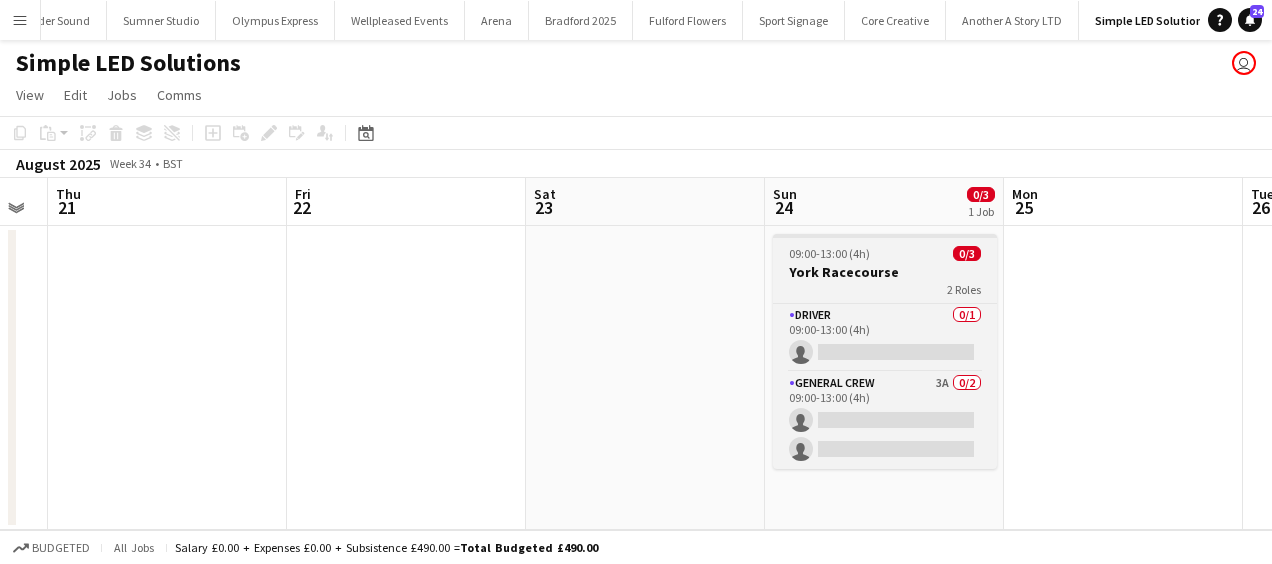 click on "York Racecourse" at bounding box center [885, 272] 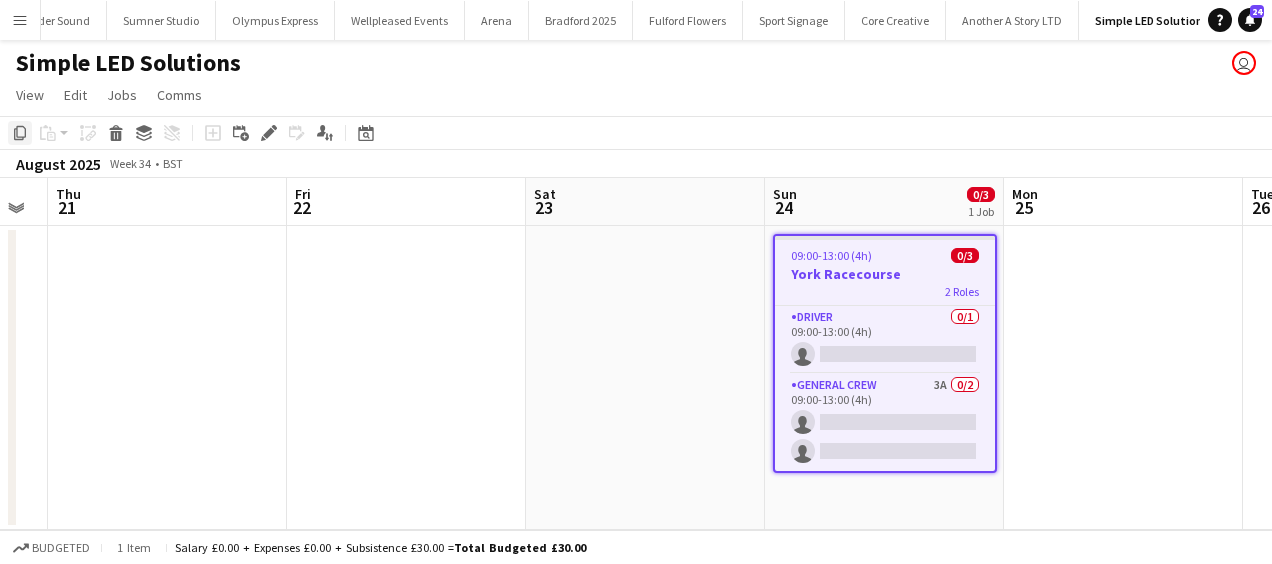 click 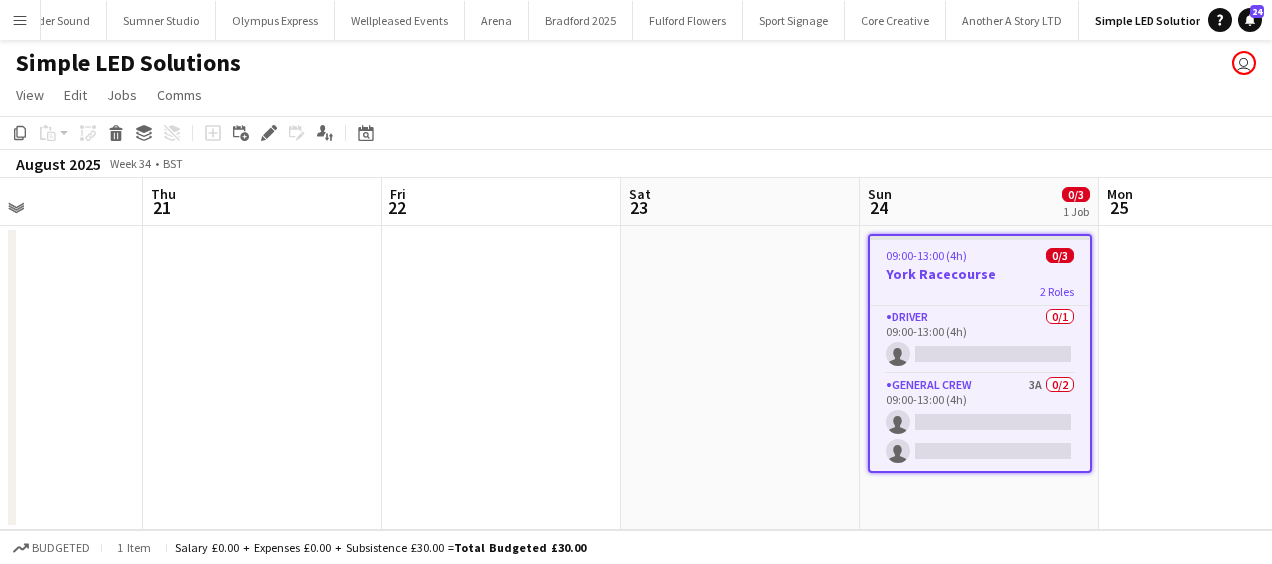 drag, startPoint x: 460, startPoint y: 344, endPoint x: 983, endPoint y: 344, distance: 523 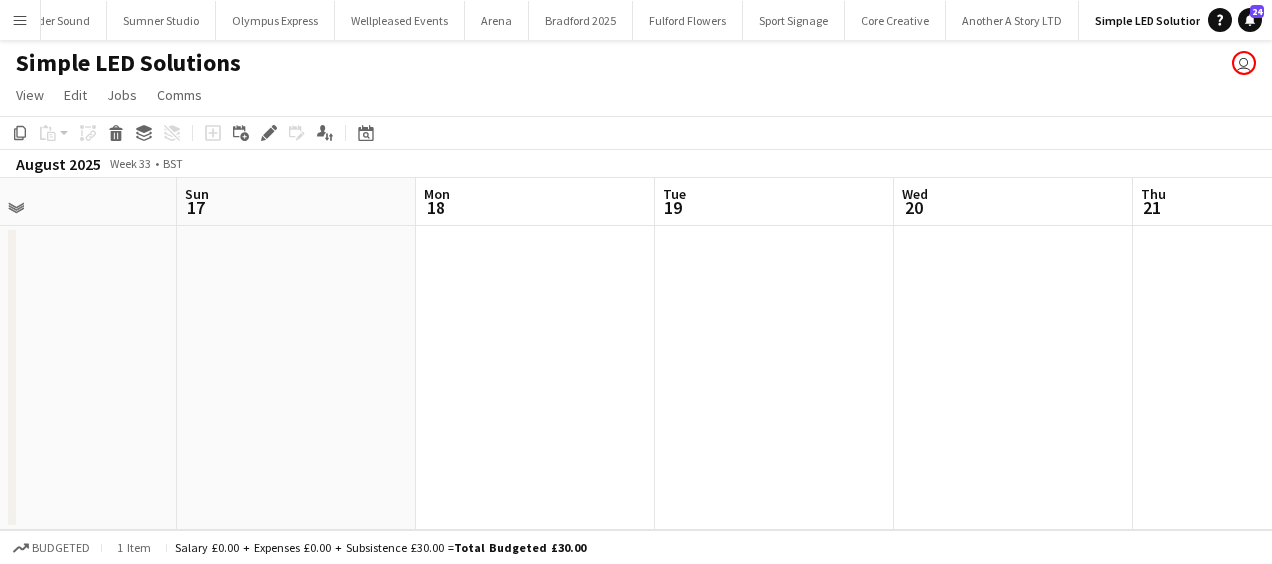 drag, startPoint x: 332, startPoint y: 367, endPoint x: 423, endPoint y: 373, distance: 91.197586 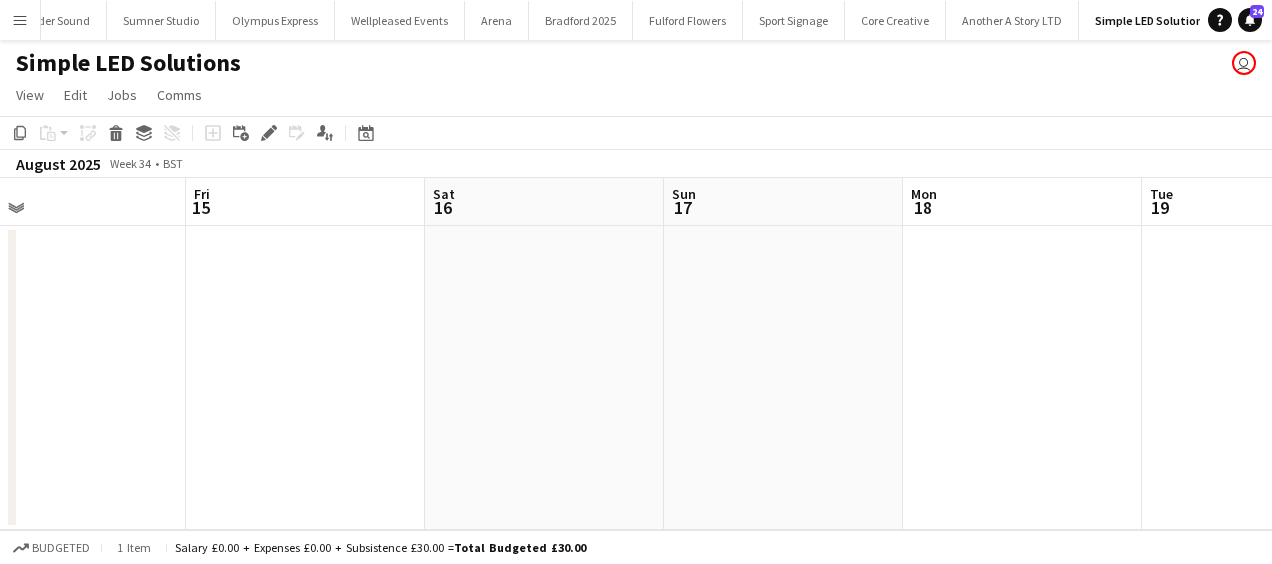 drag, startPoint x: 716, startPoint y: 360, endPoint x: 284, endPoint y: 372, distance: 432.16663 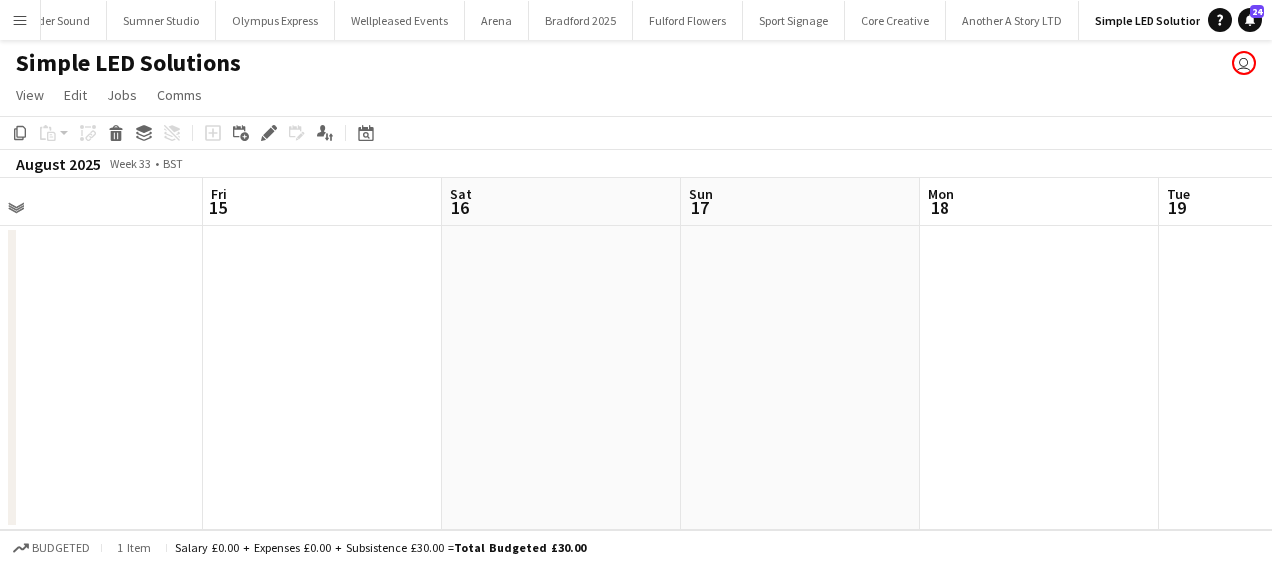 drag, startPoint x: 335, startPoint y: 365, endPoint x: 603, endPoint y: 362, distance: 268.01678 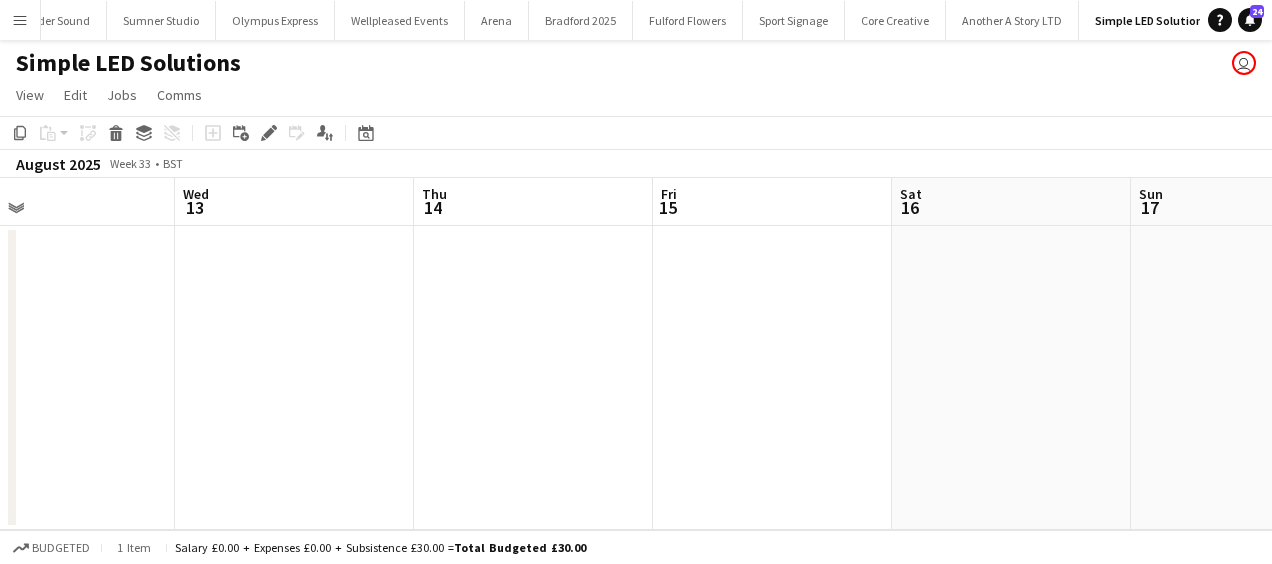 click on "Sun   10   Mon   11   Tue   12   Wed   13   Thu   14   Fri   15   Sat   16   Sun   17   Mon   18   Tue   19   Wed   20" at bounding box center (636, 354) 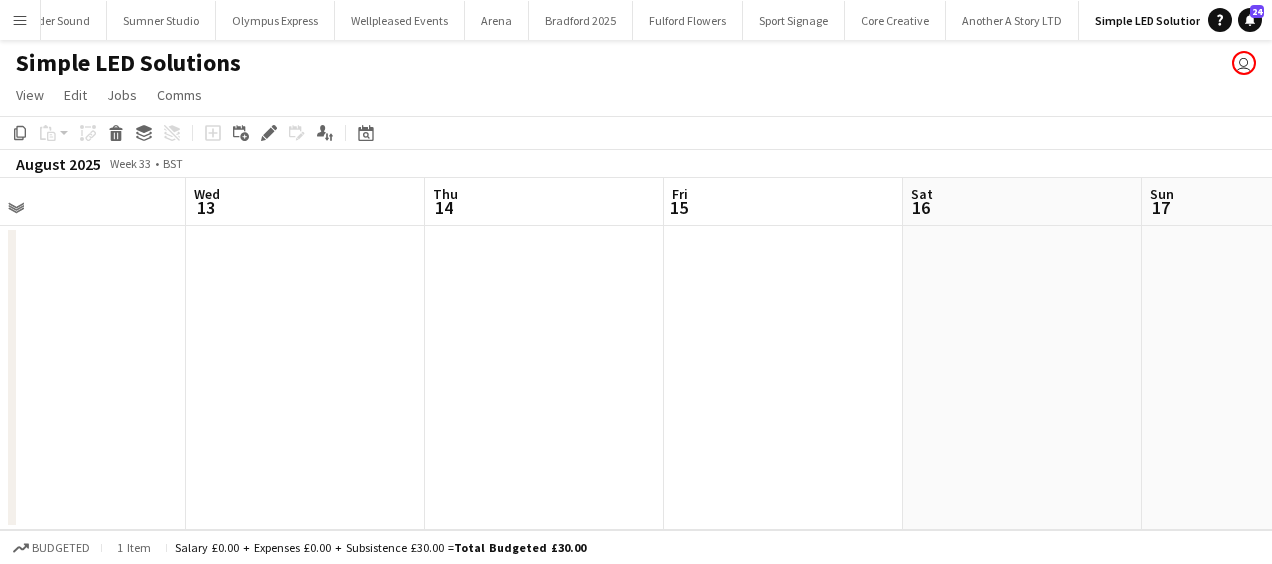 click at bounding box center [305, 378] 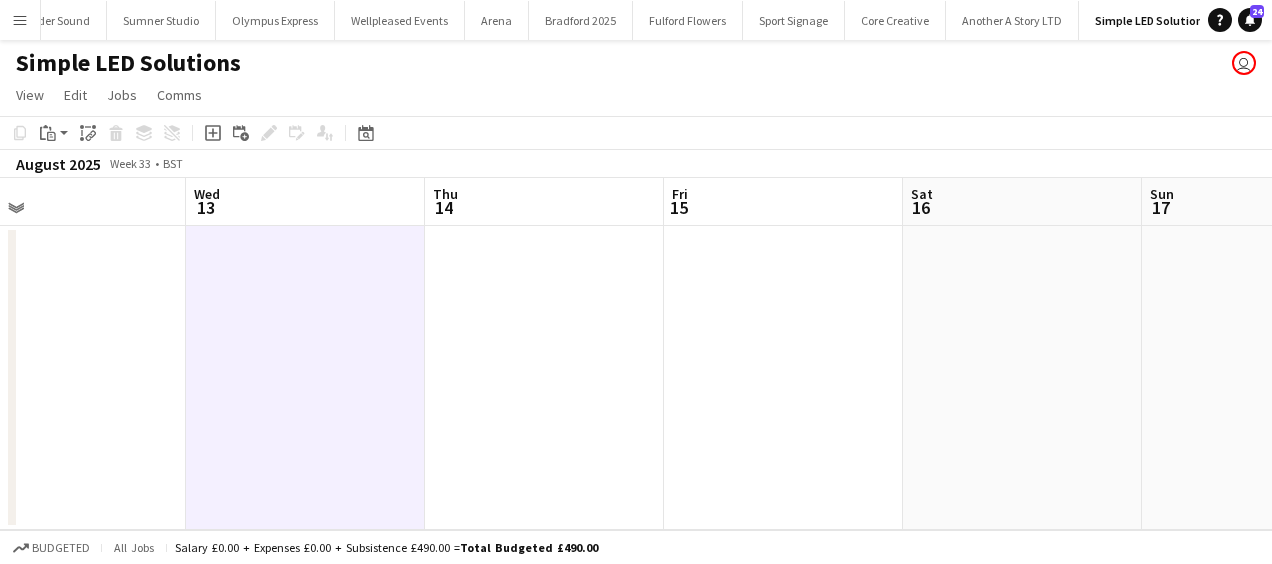 scroll, scrollTop: 0, scrollLeft: 533, axis: horizontal 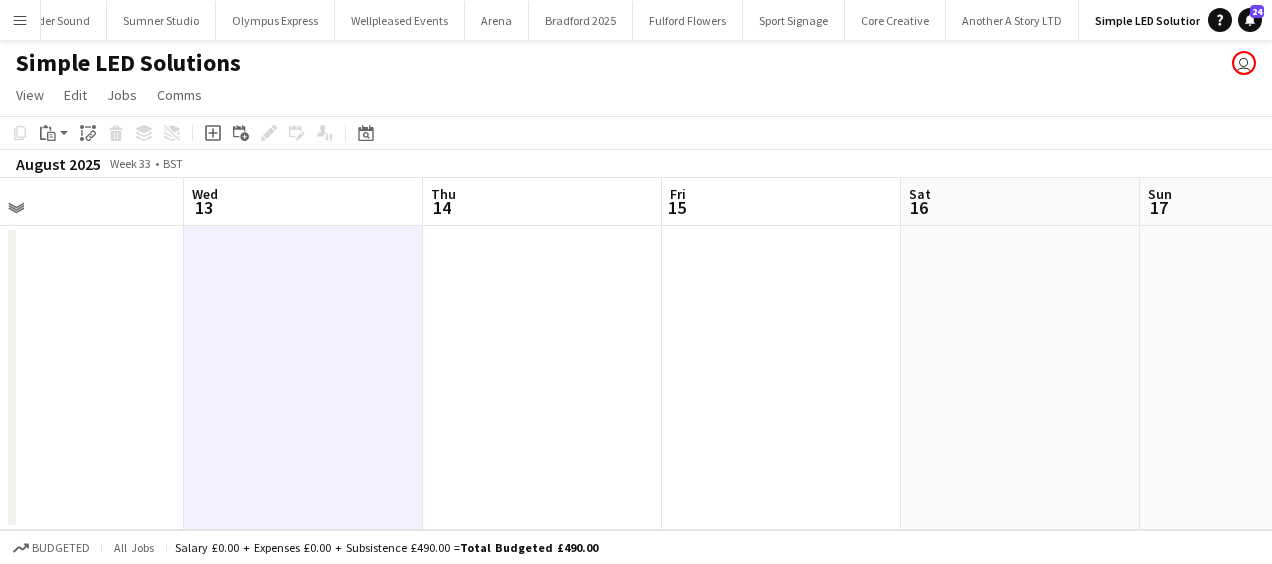 drag, startPoint x: 267, startPoint y: 298, endPoint x: 498, endPoint y: 282, distance: 231.55345 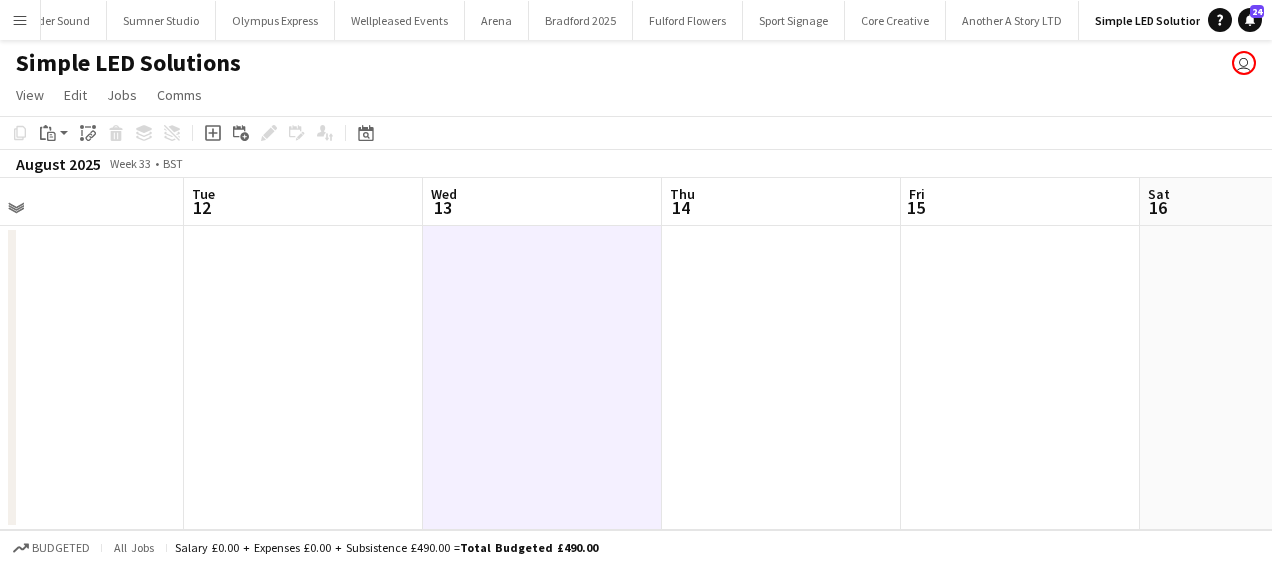 click at bounding box center [303, 378] 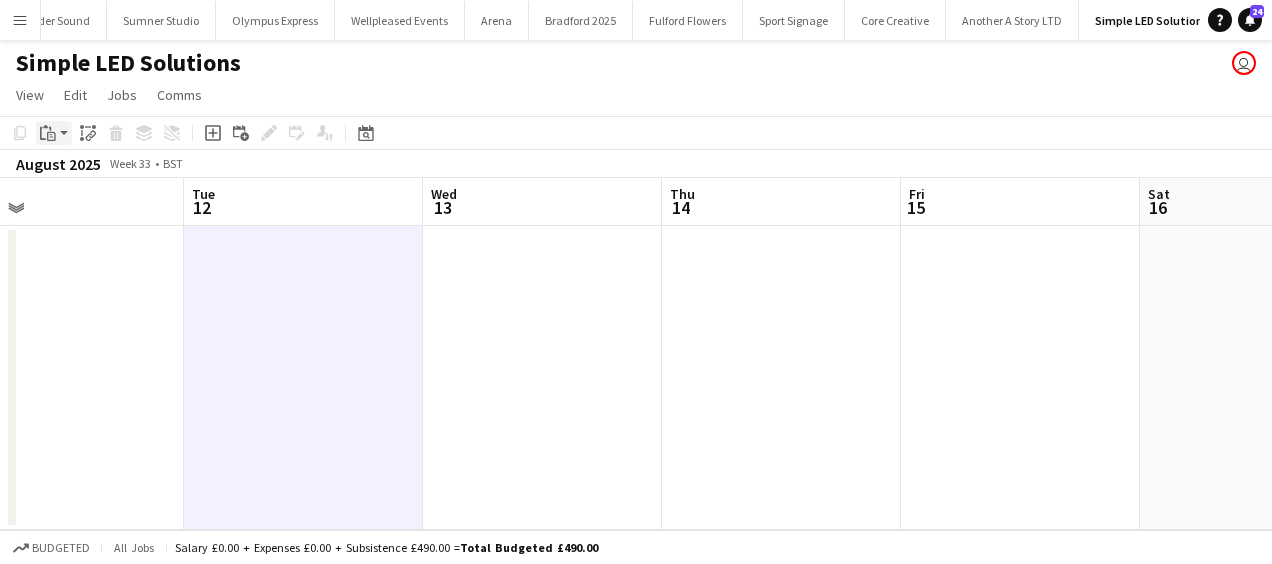 click on "Paste" 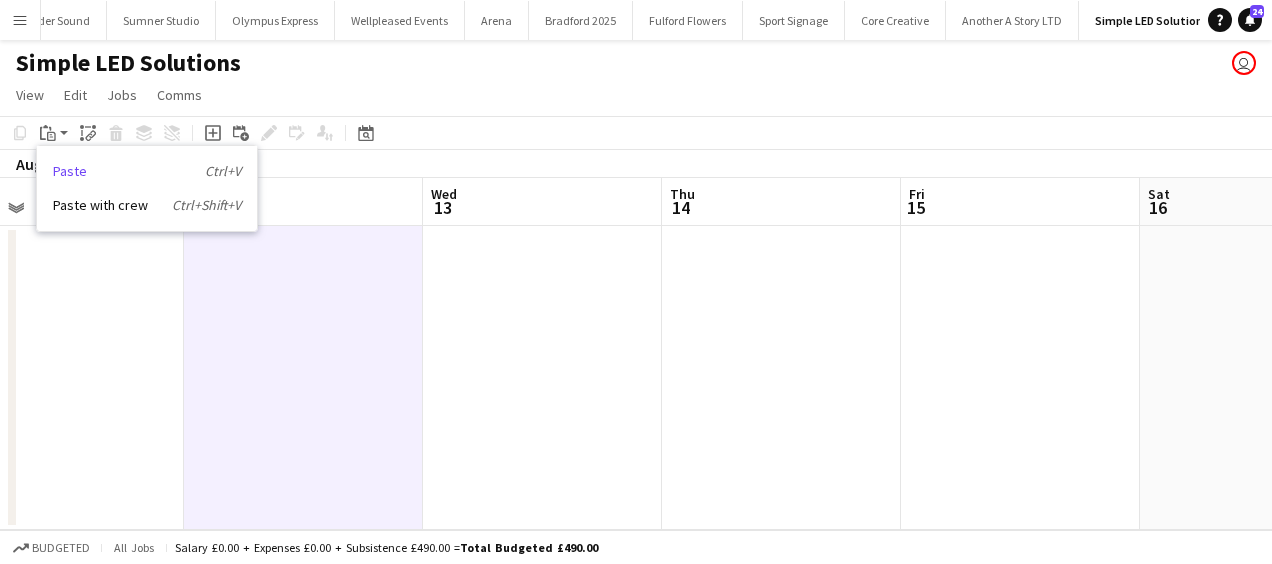 click on "Paste   Ctrl+V" at bounding box center (147, 171) 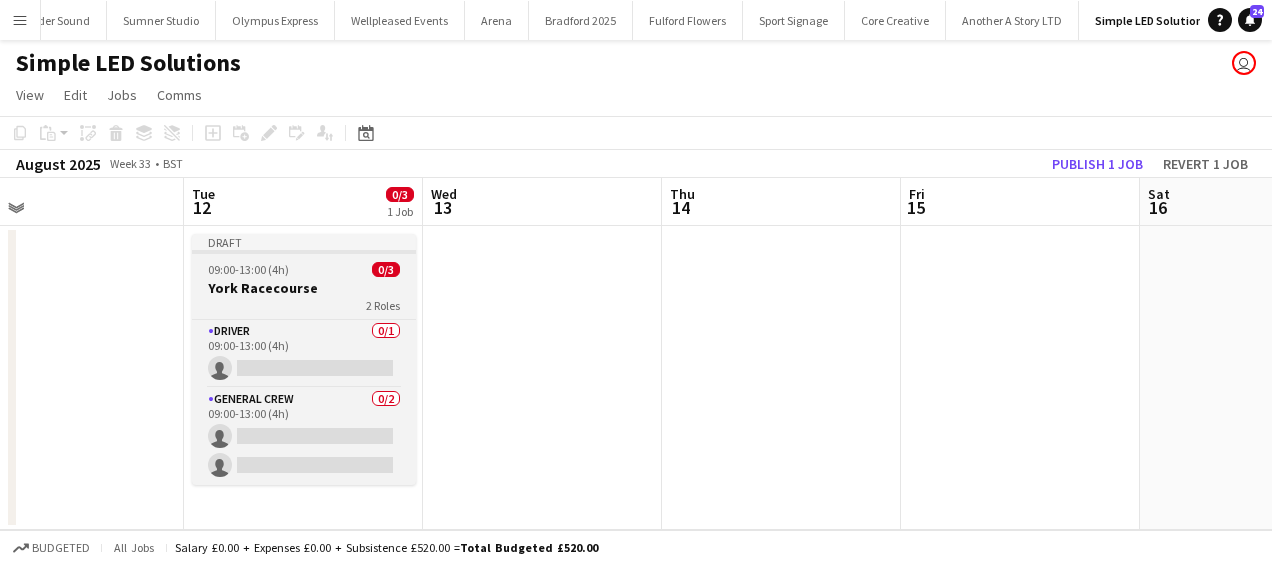 click on "[TIME]-[TIME] (4h)    0/3" at bounding box center [304, 269] 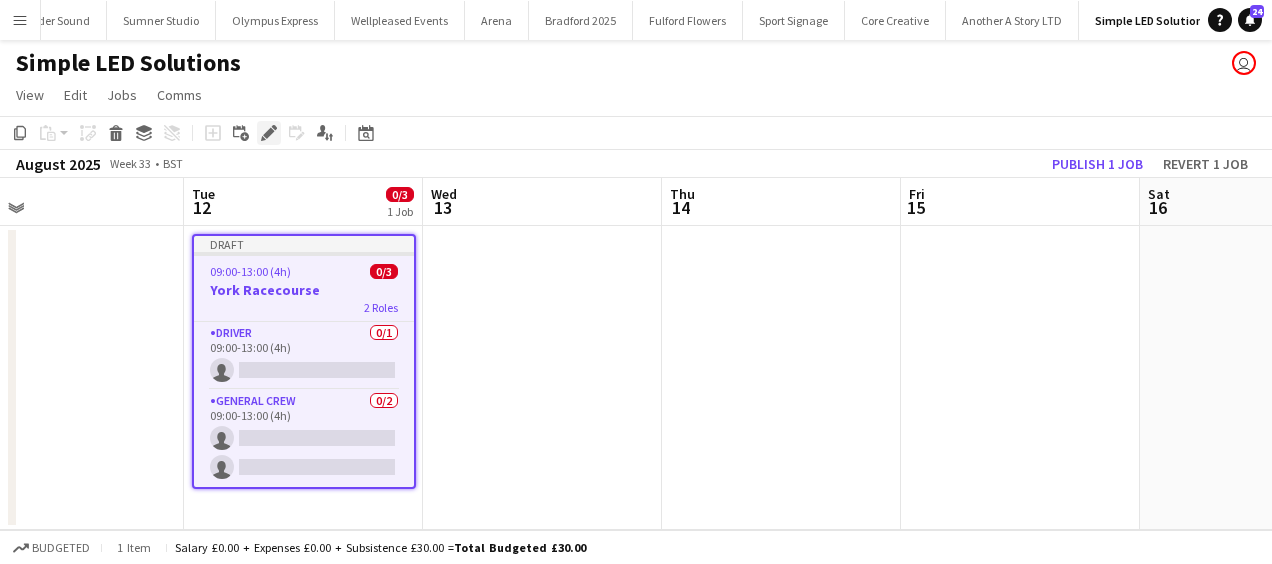 click on "Edit" 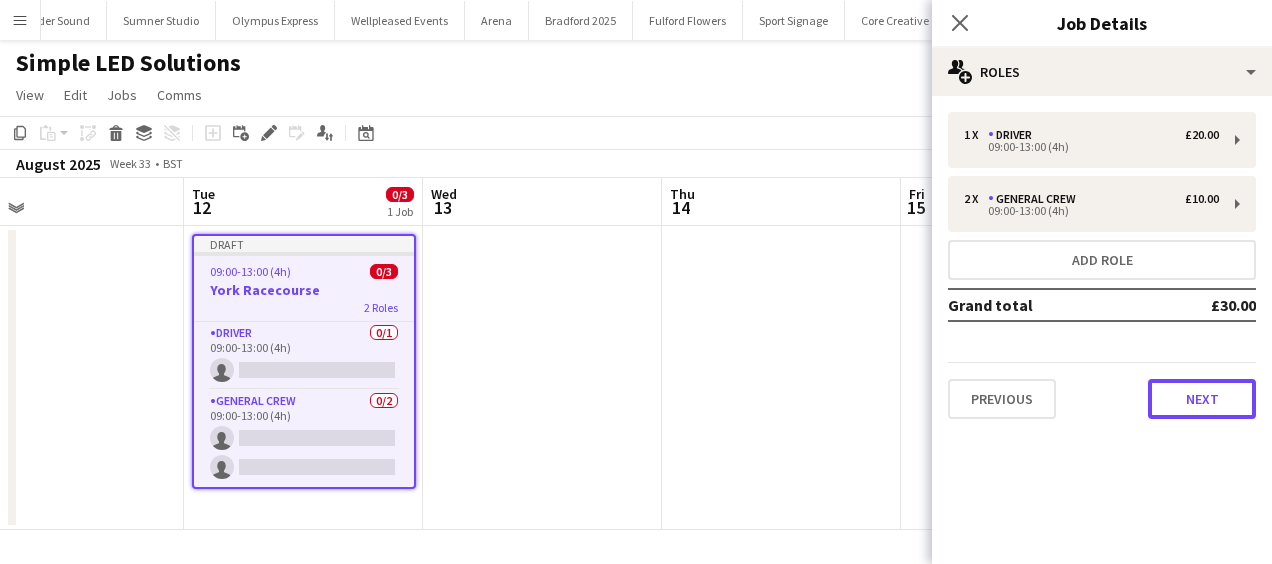 click on "Next" at bounding box center (1202, 399) 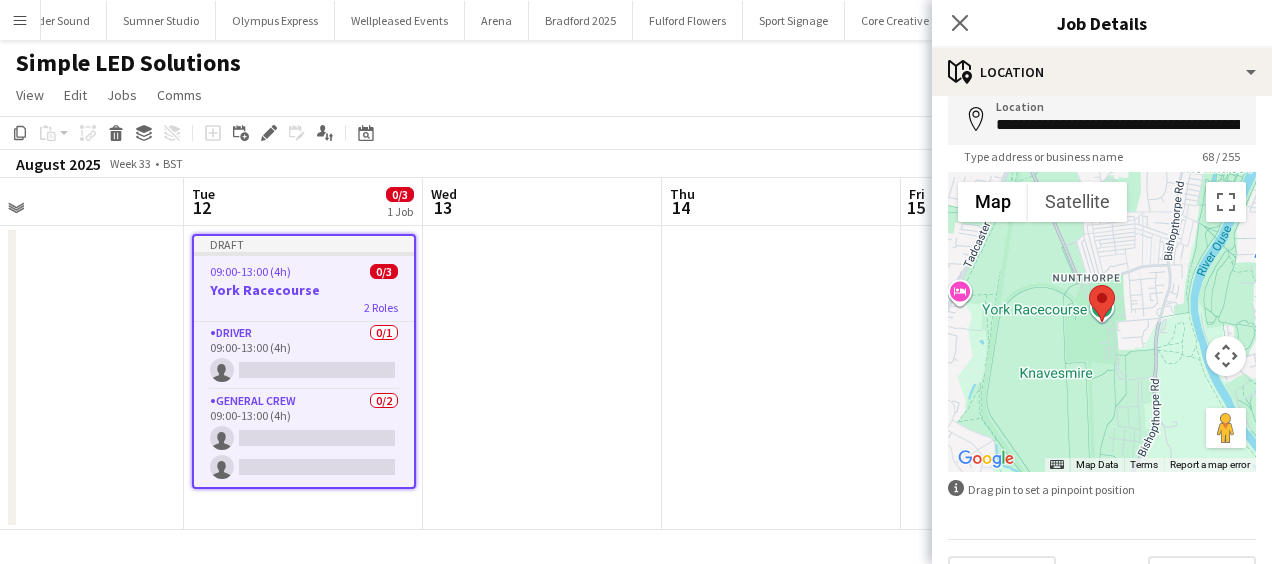 scroll, scrollTop: 142, scrollLeft: 0, axis: vertical 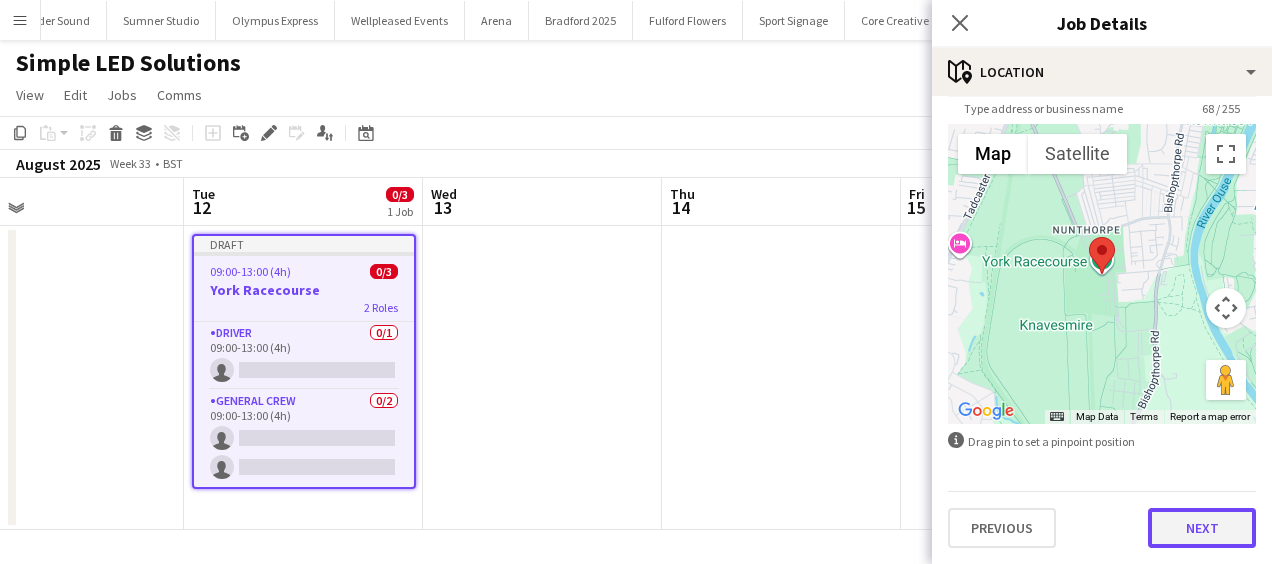 click on "Next" at bounding box center (1202, 528) 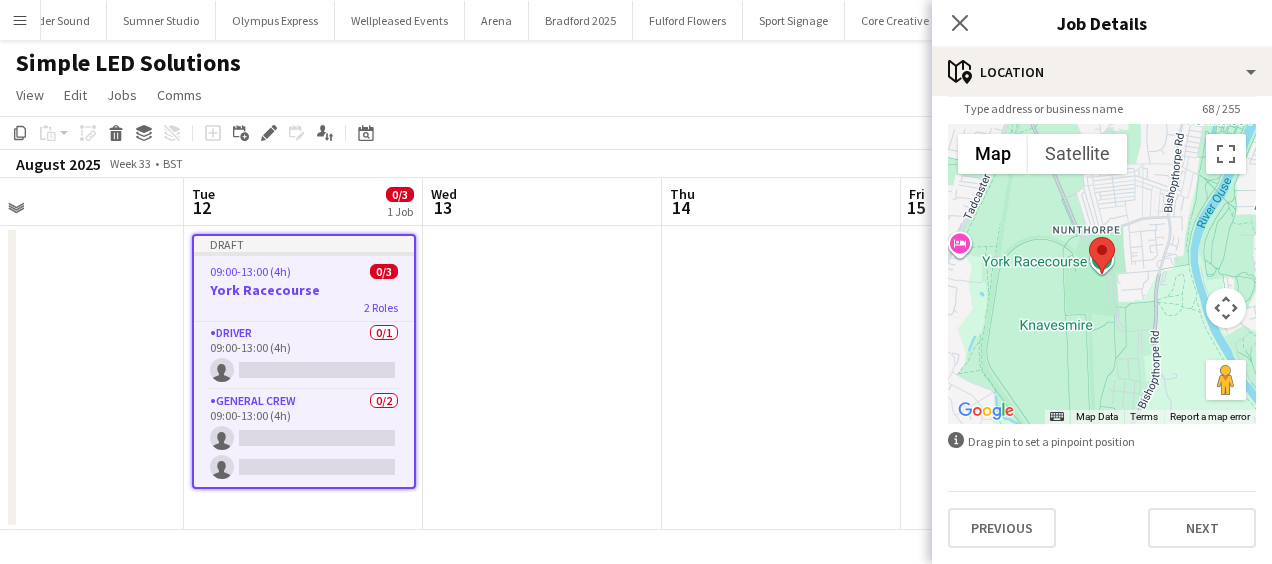 scroll, scrollTop: 0, scrollLeft: 0, axis: both 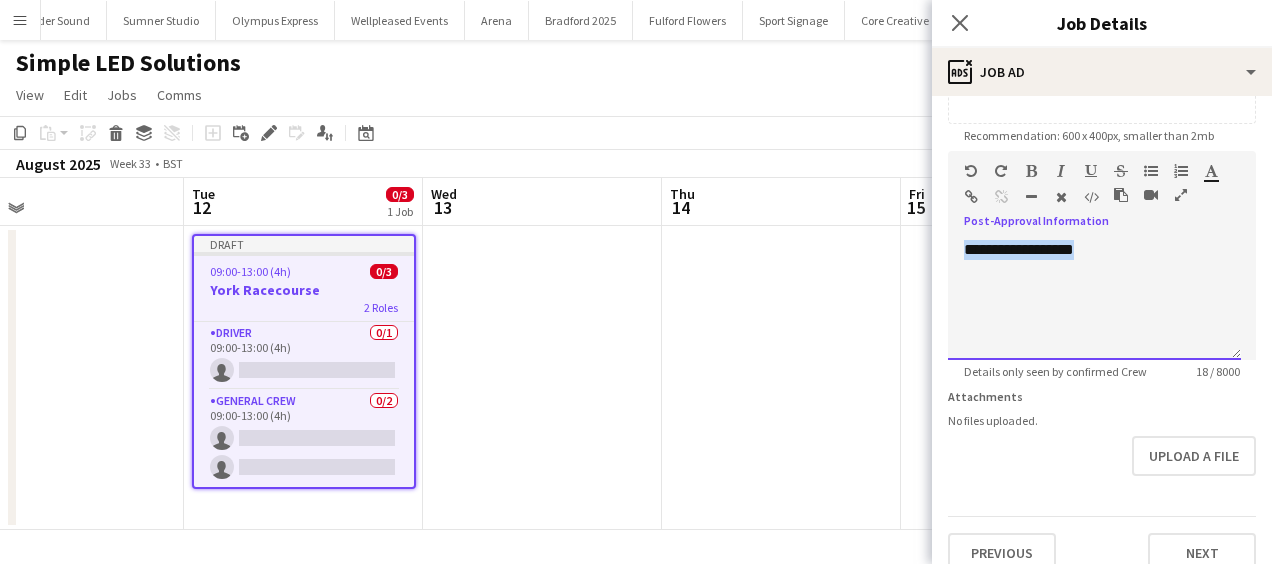 drag, startPoint x: 1114, startPoint y: 254, endPoint x: 937, endPoint y: 258, distance: 177.0452 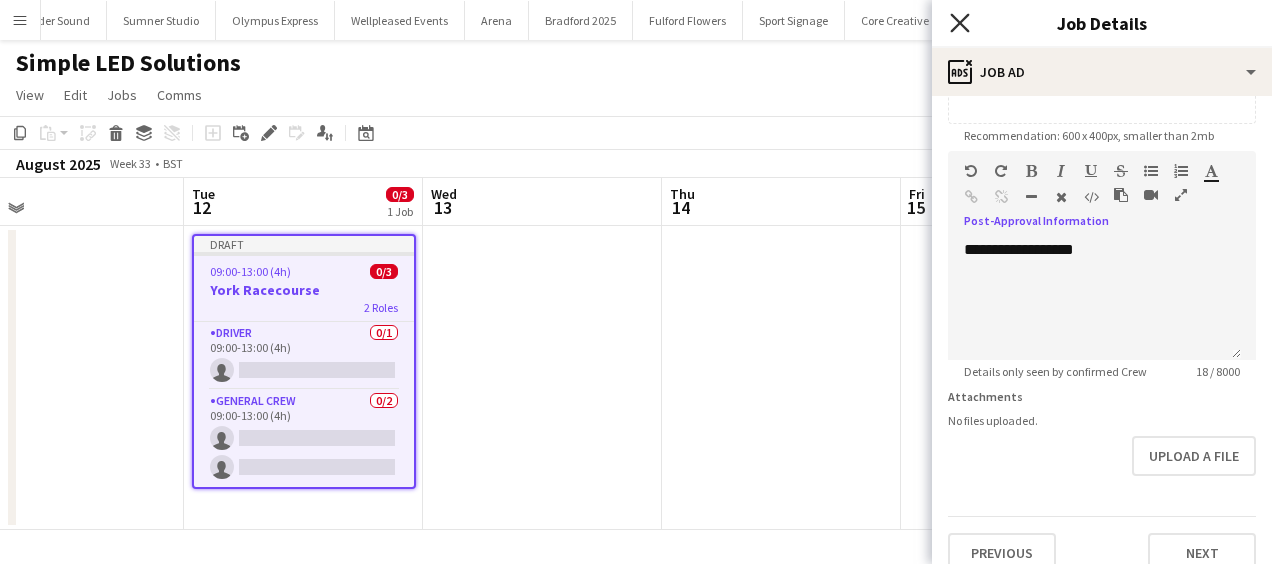 click on "Close pop-in" 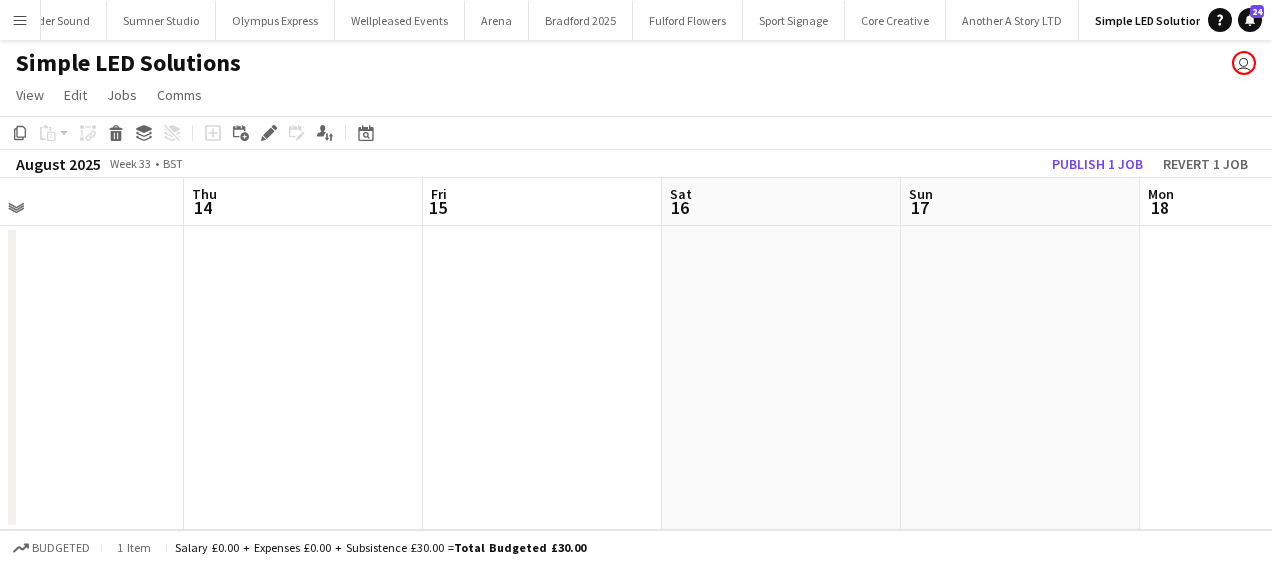 drag, startPoint x: 359, startPoint y: 306, endPoint x: 394, endPoint y: 299, distance: 35.69314 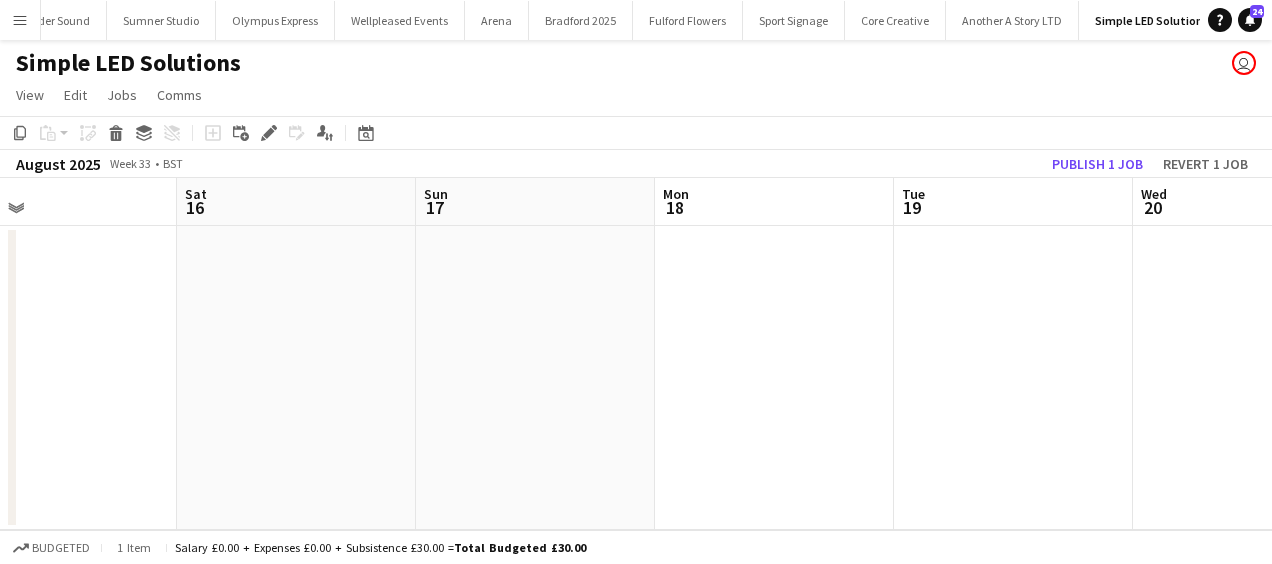drag, startPoint x: 987, startPoint y: 302, endPoint x: 548, endPoint y: 300, distance: 439.00455 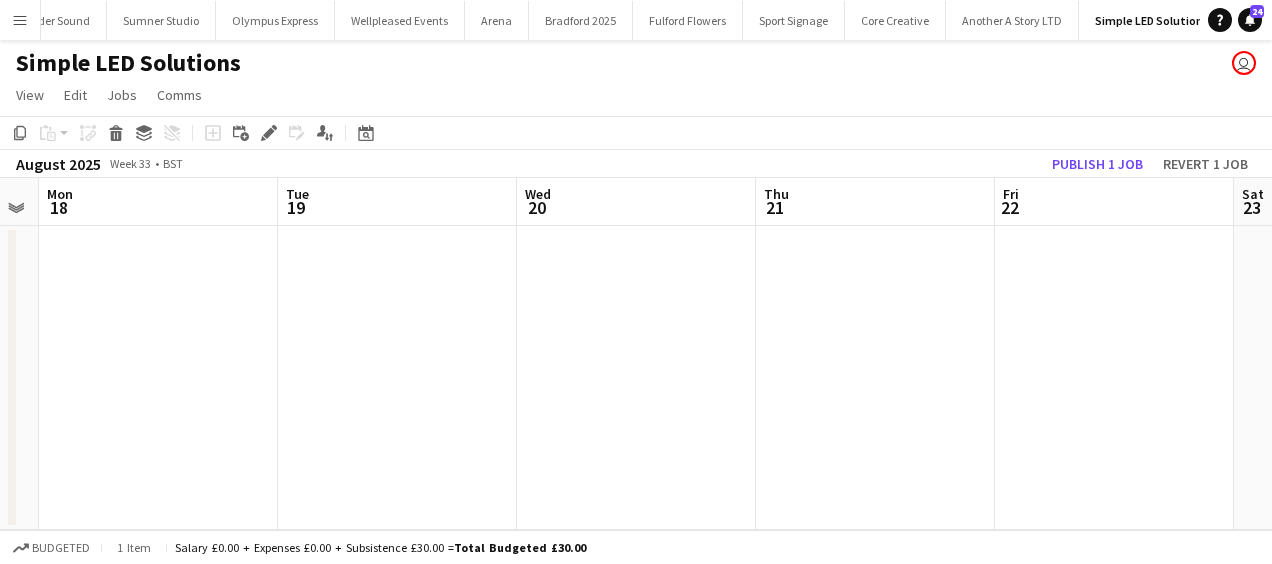 drag, startPoint x: 407, startPoint y: 310, endPoint x: 922, endPoint y: 302, distance: 515.06213 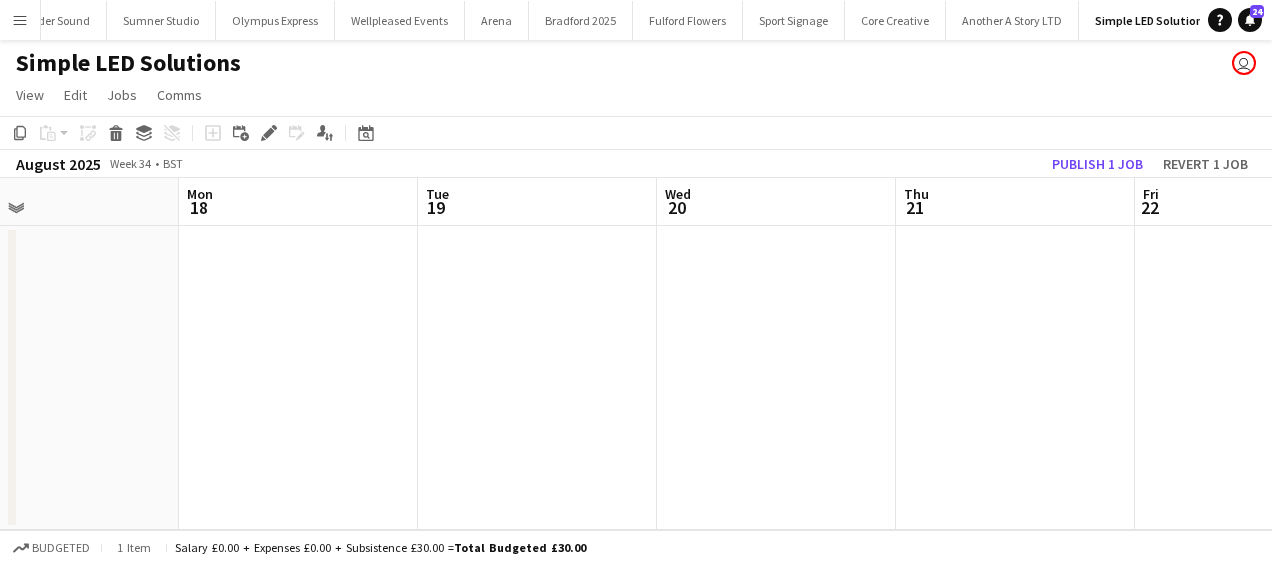 drag, startPoint x: 567, startPoint y: 320, endPoint x: 455, endPoint y: 327, distance: 112.21854 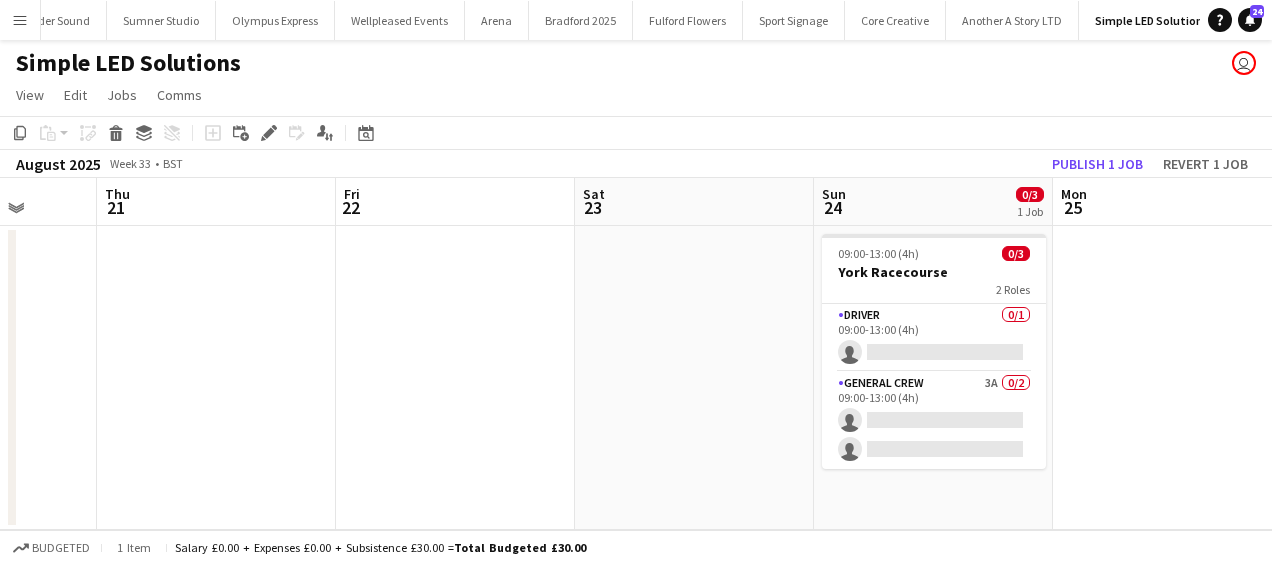 drag, startPoint x: 621, startPoint y: 335, endPoint x: 686, endPoint y: 341, distance: 65.27634 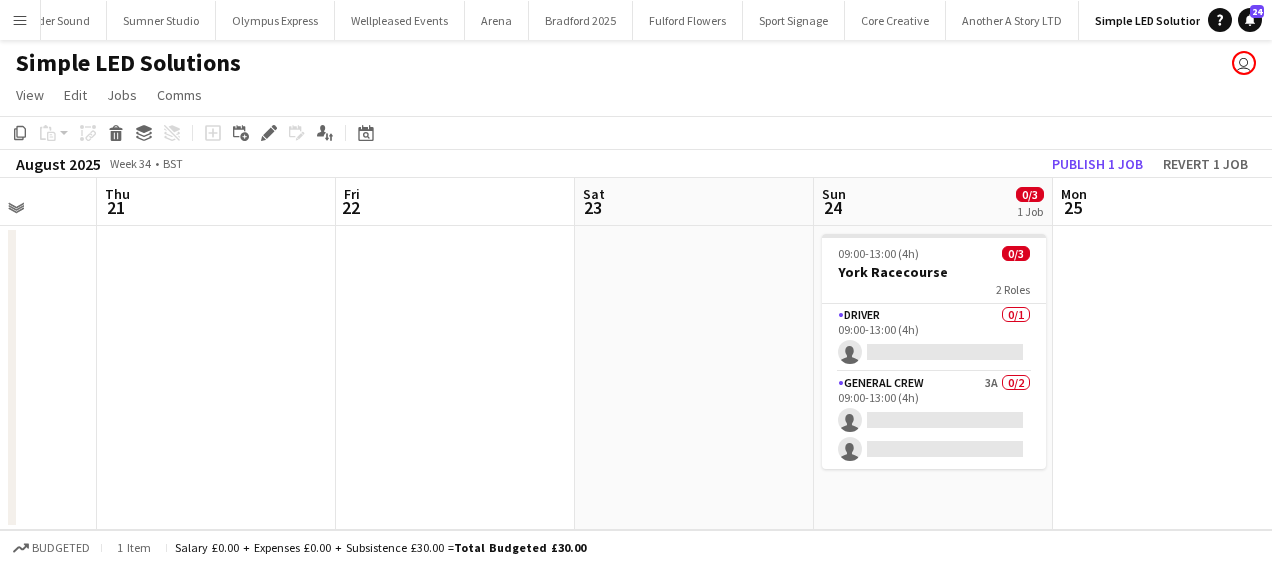 drag, startPoint x: 499, startPoint y: 350, endPoint x: 434, endPoint y: 354, distance: 65.12296 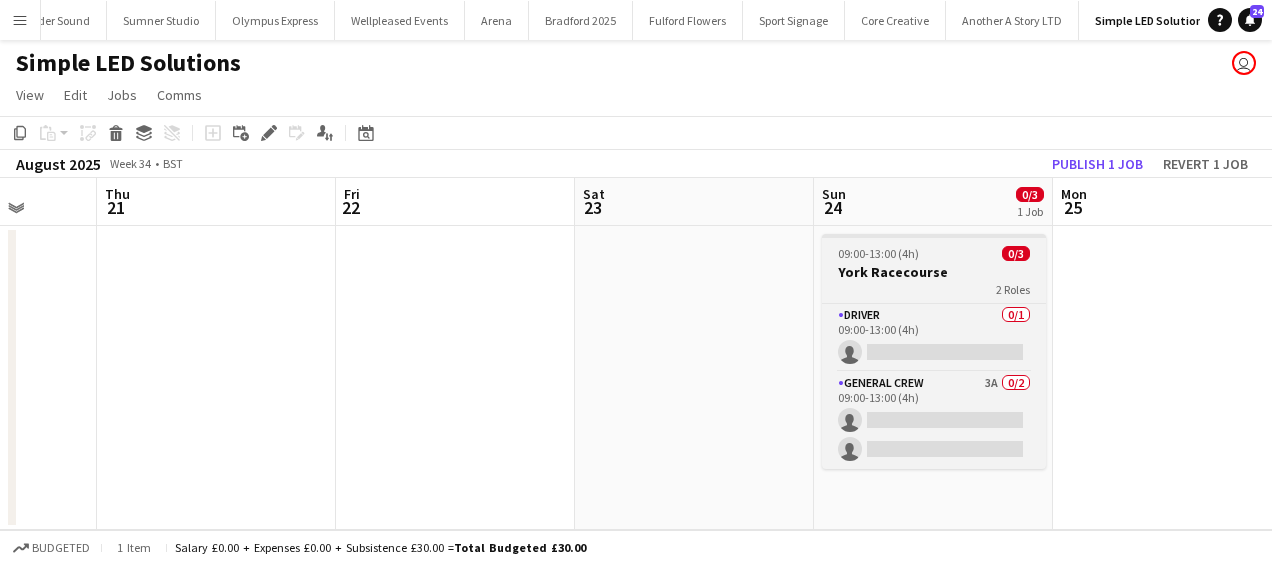 scroll, scrollTop: 0, scrollLeft: 599, axis: horizontal 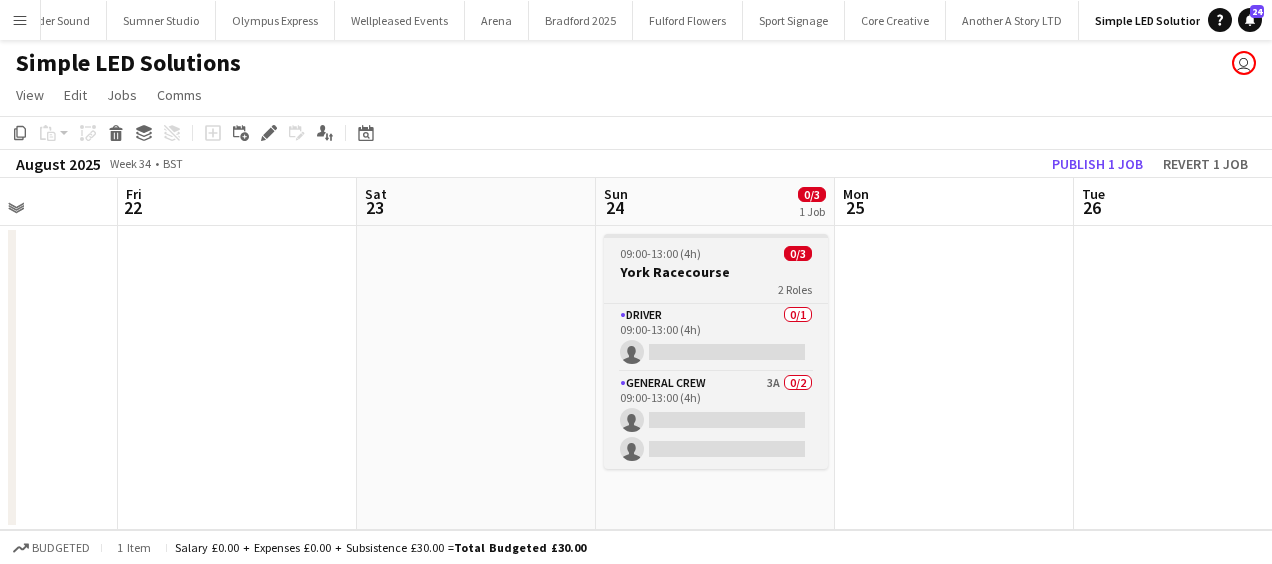 click on "09:00-13:00 (4h)" at bounding box center [660, 253] 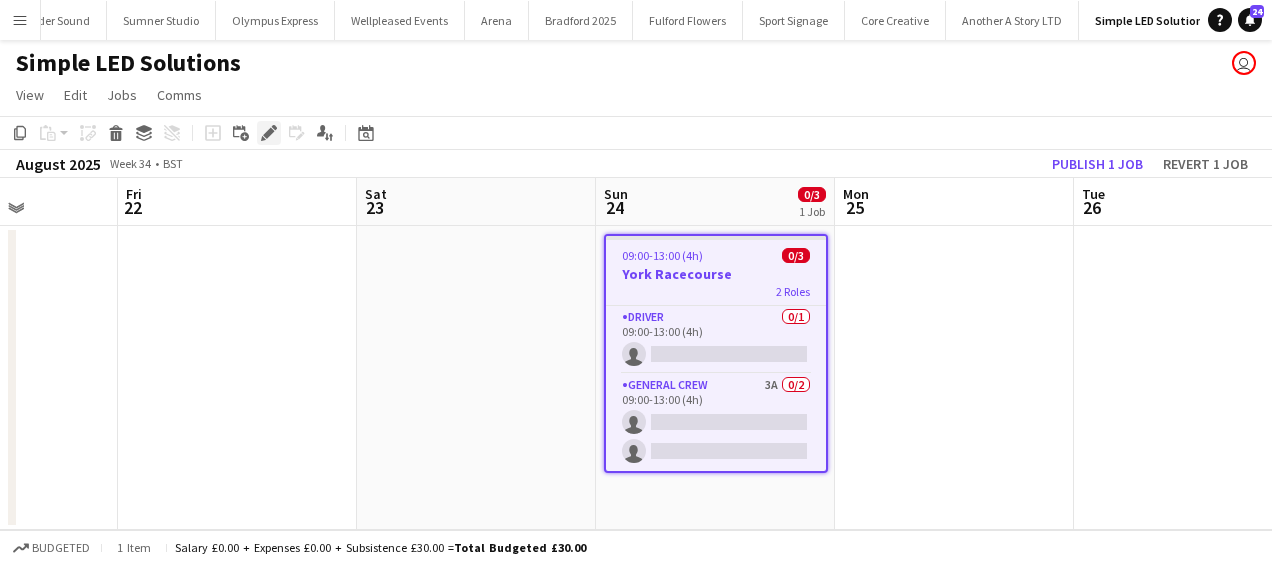 click on "Edit" 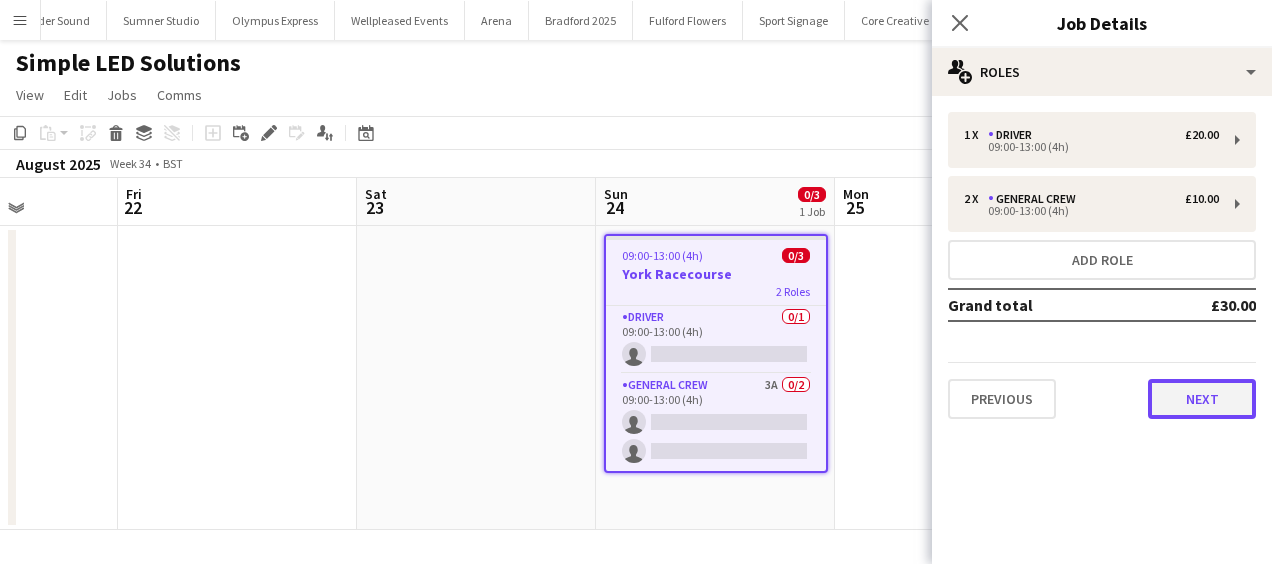 click on "Next" at bounding box center (1202, 399) 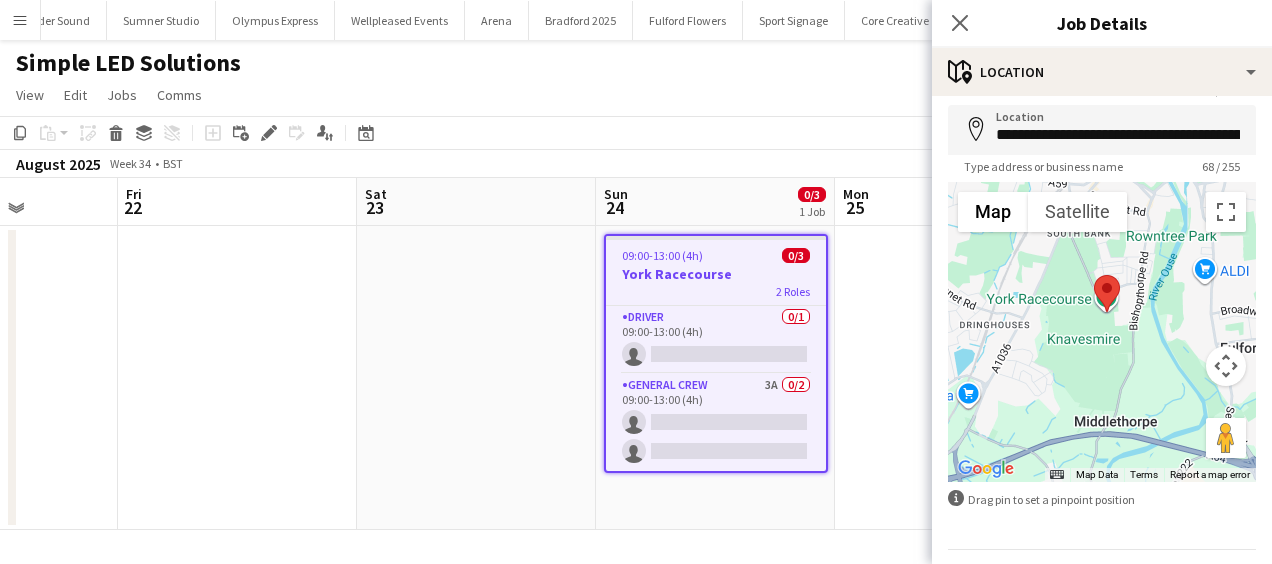 scroll, scrollTop: 142, scrollLeft: 0, axis: vertical 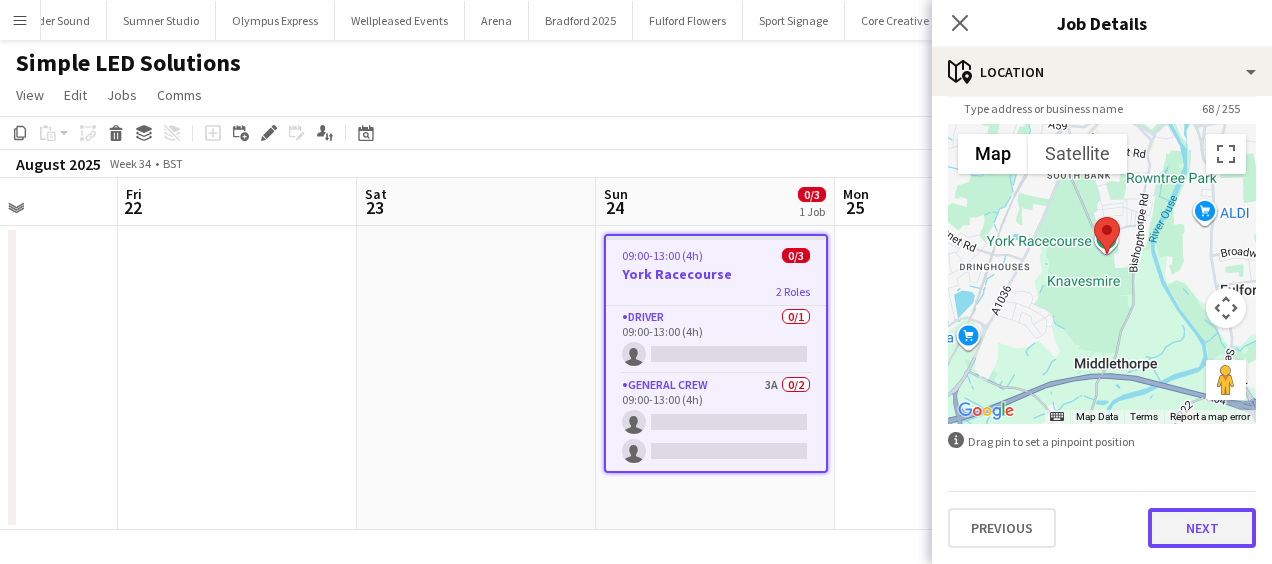 click on "Next" at bounding box center [1202, 528] 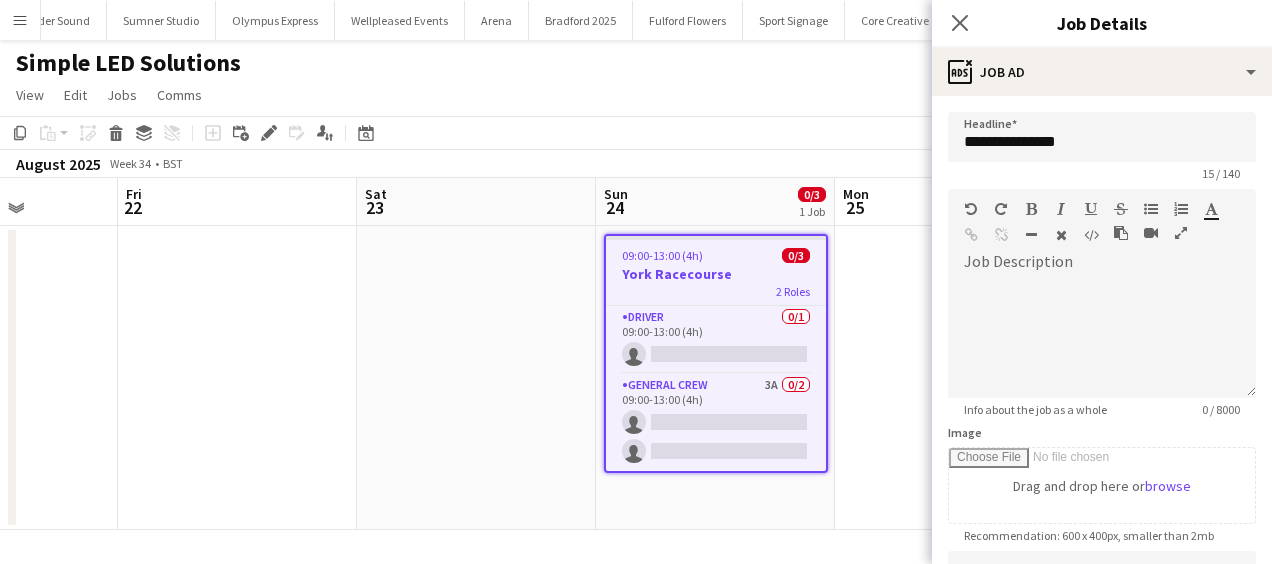 scroll, scrollTop: 0, scrollLeft: 0, axis: both 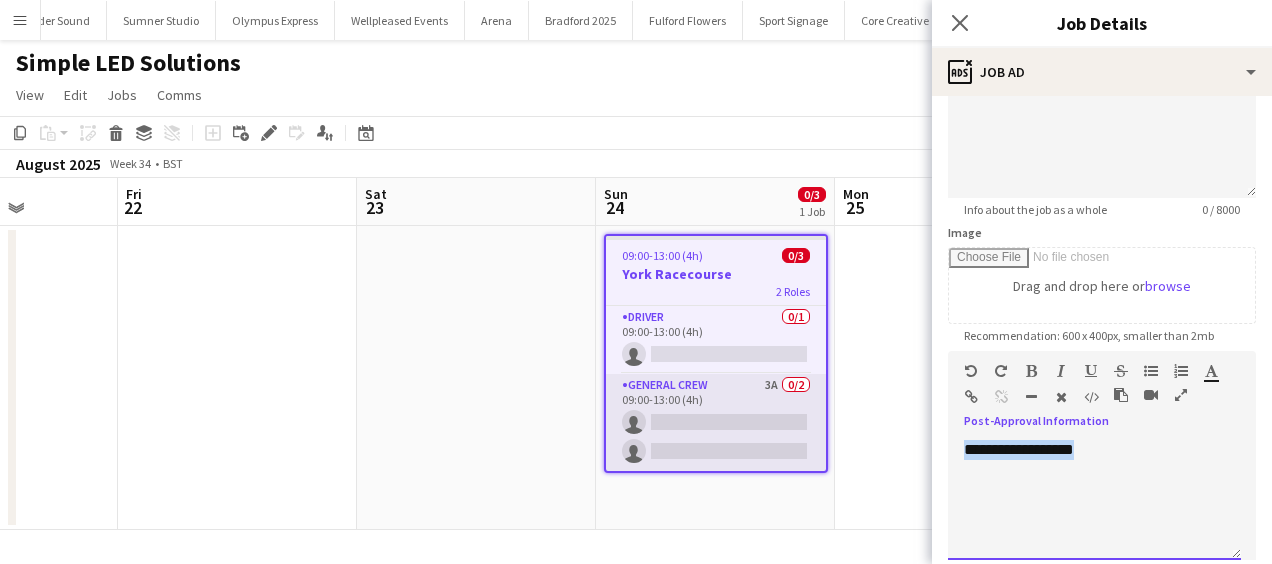 drag, startPoint x: 1108, startPoint y: 446, endPoint x: 810, endPoint y: 454, distance: 298.10736 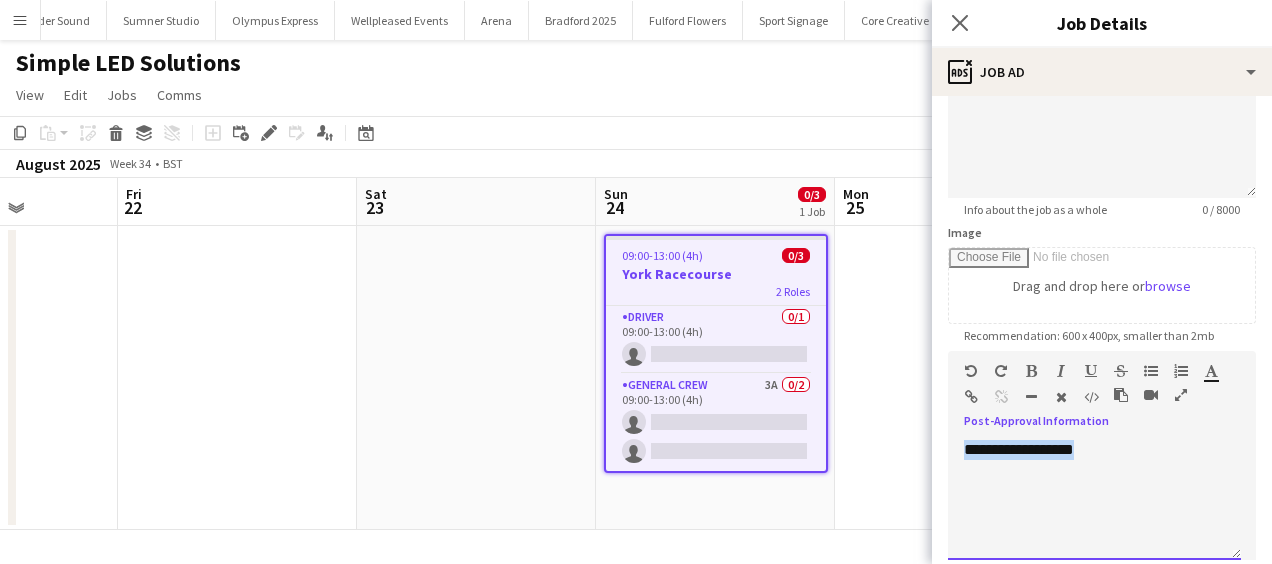 type 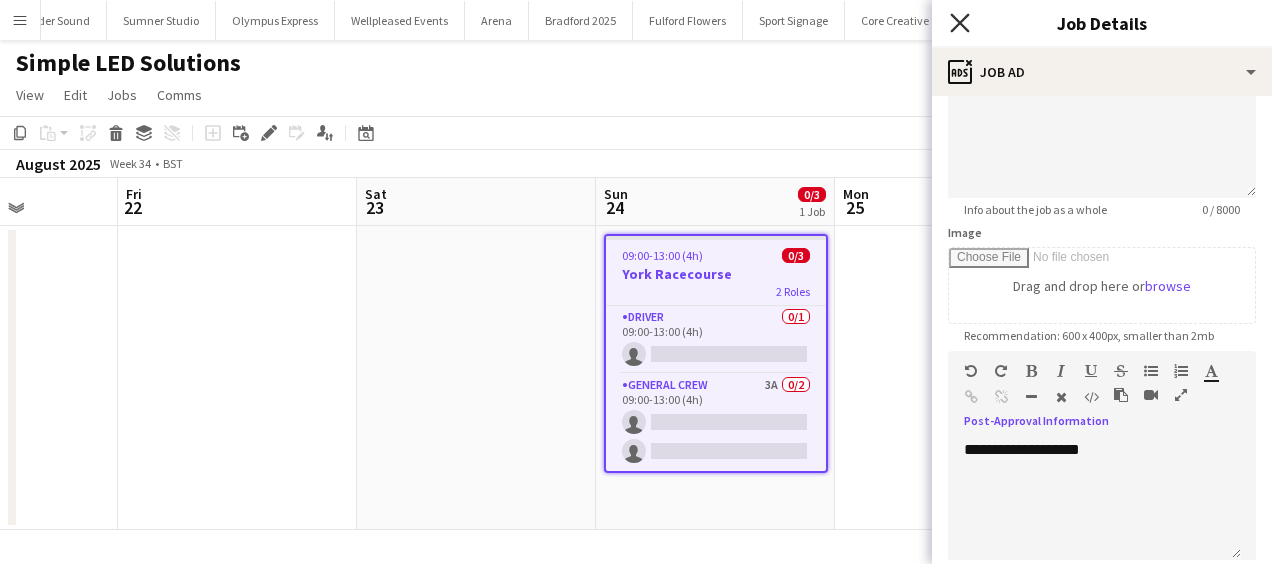 click on "Close pop-in" 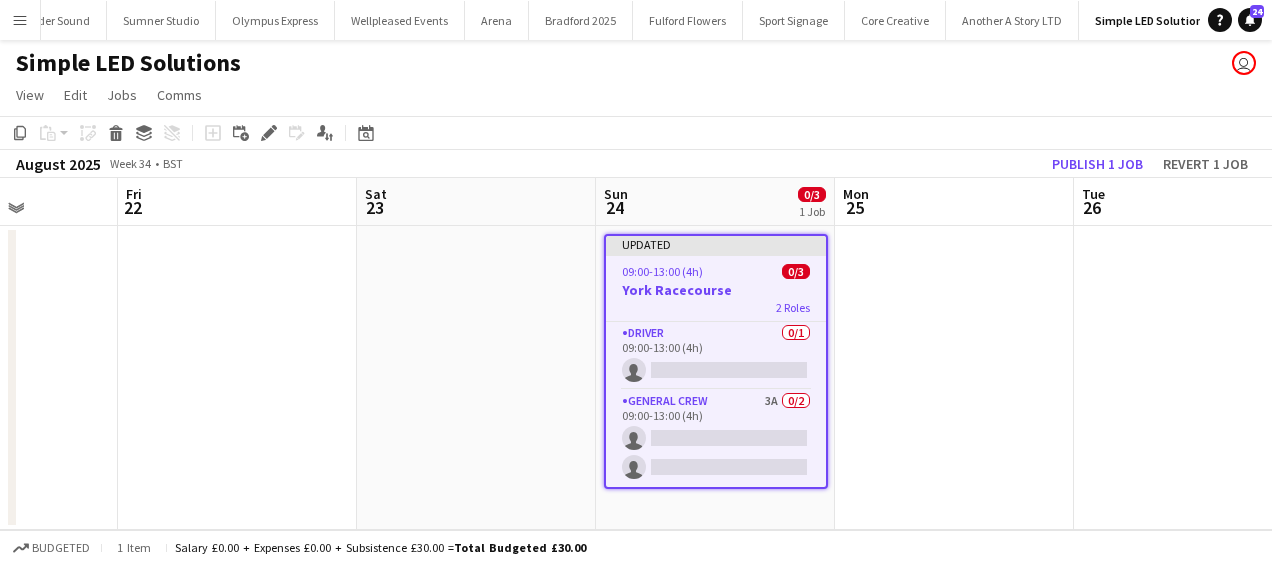 click at bounding box center (954, 378) 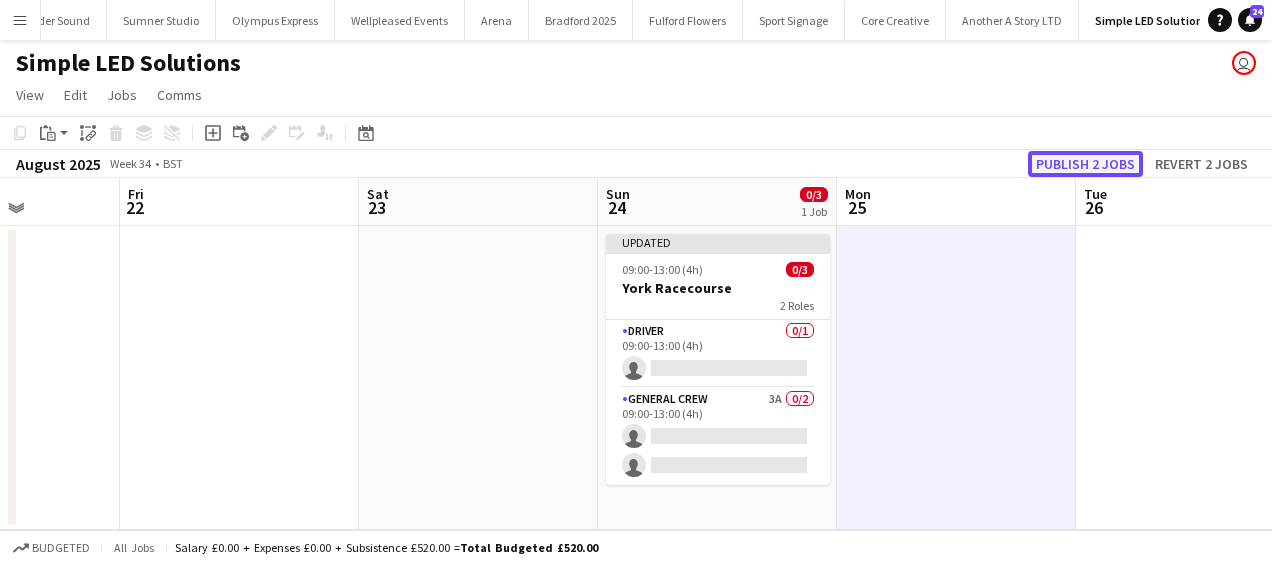 click on "Publish 2 jobs" 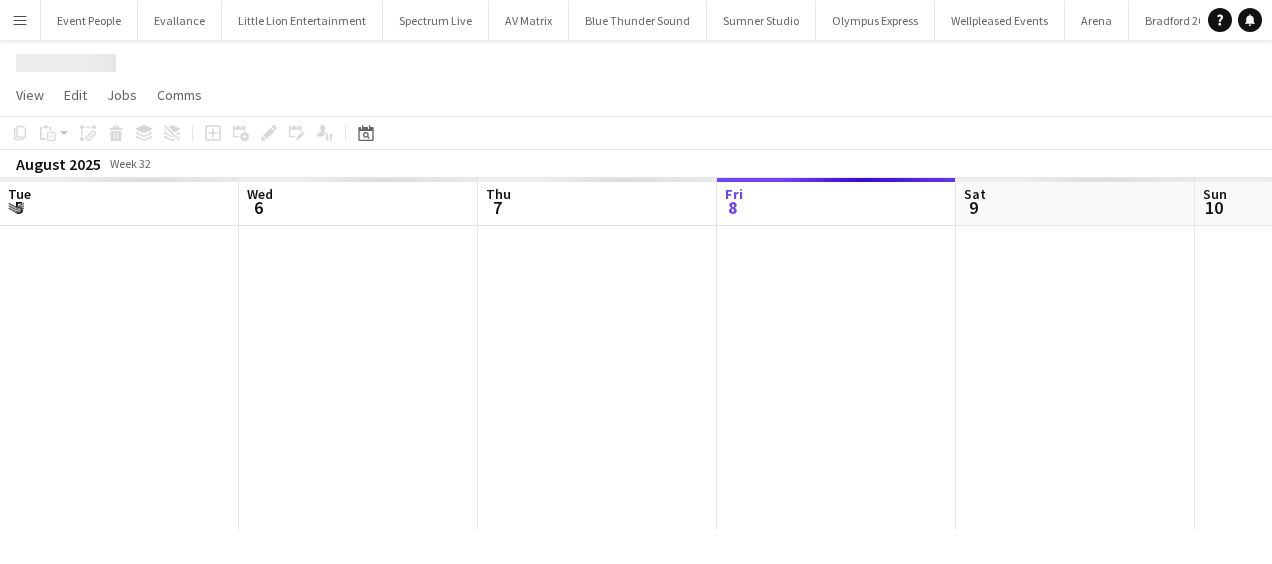 scroll, scrollTop: 0, scrollLeft: 0, axis: both 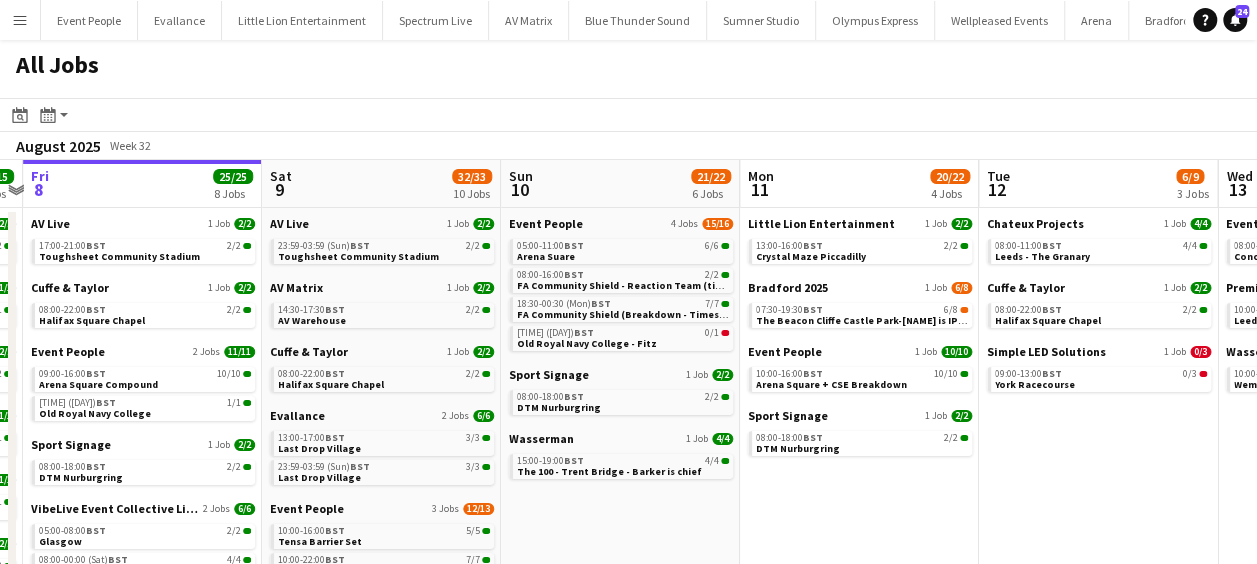 drag, startPoint x: 642, startPoint y: 265, endPoint x: 410, endPoint y: 274, distance: 232.1745 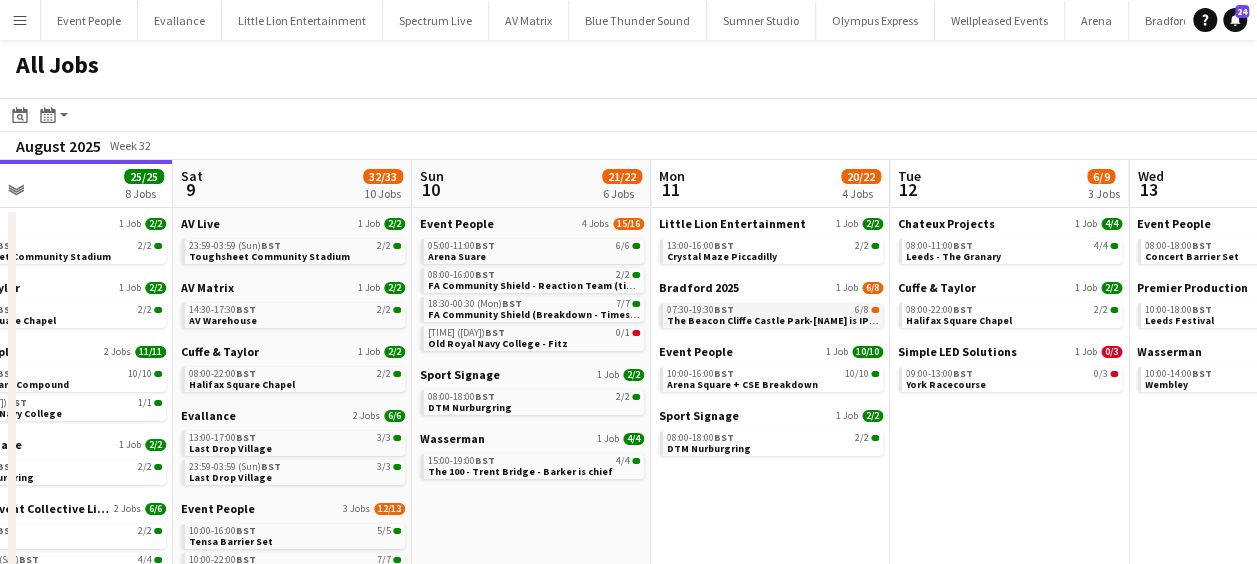 click on "07:30-19:30    BST   6/8" at bounding box center (773, 310) 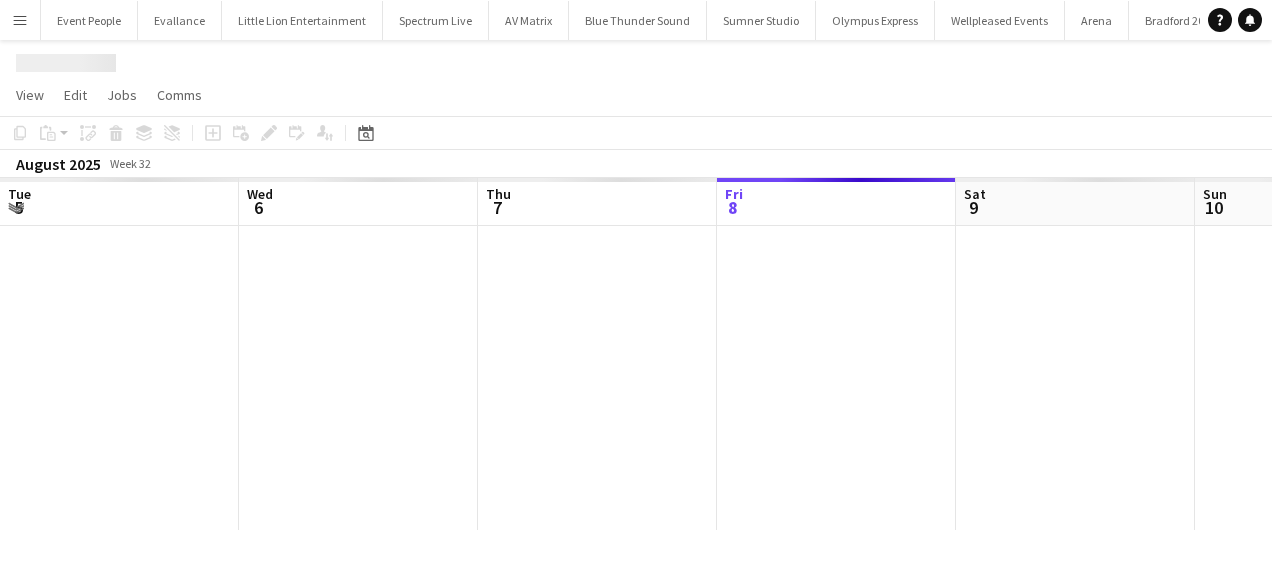 scroll, scrollTop: 0, scrollLeft: 0, axis: both 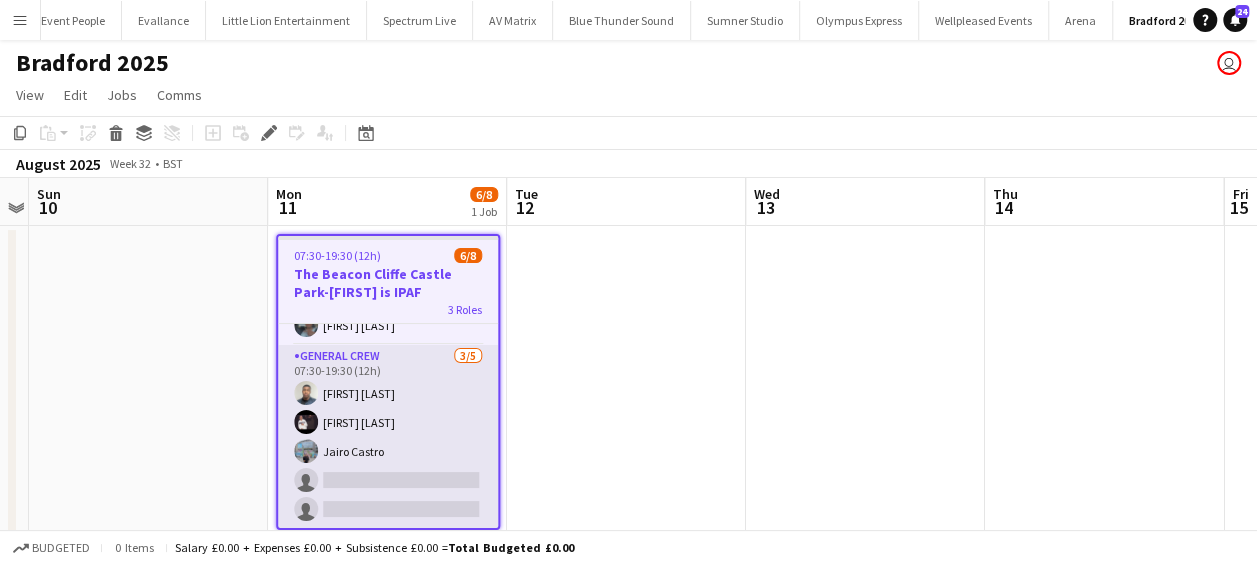 click on "General Crew   3/5   07:30-19:30 (12h)
Remy Grierson Antonio Aiken Jairo Castro
single-neutral-actions
single-neutral-actions" at bounding box center (388, 437) 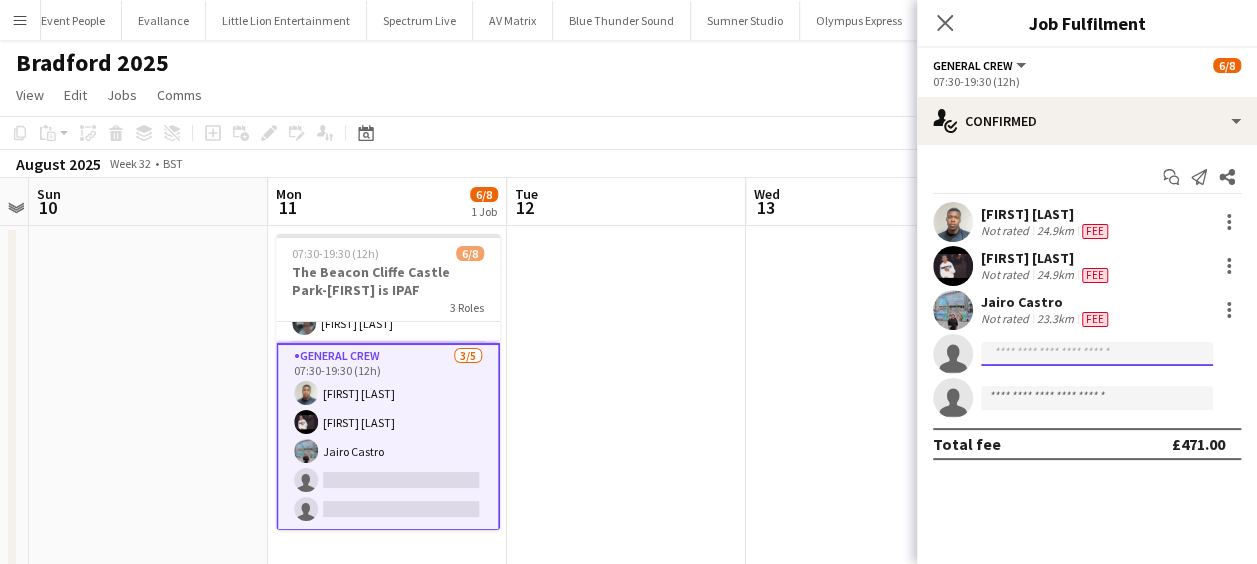 click 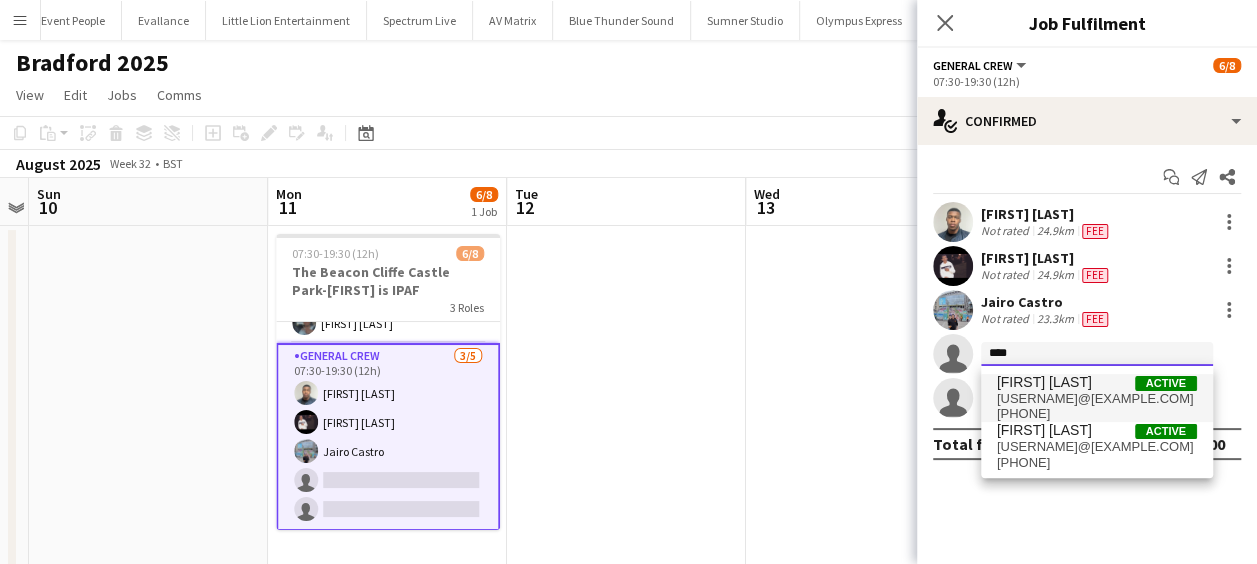 type on "****" 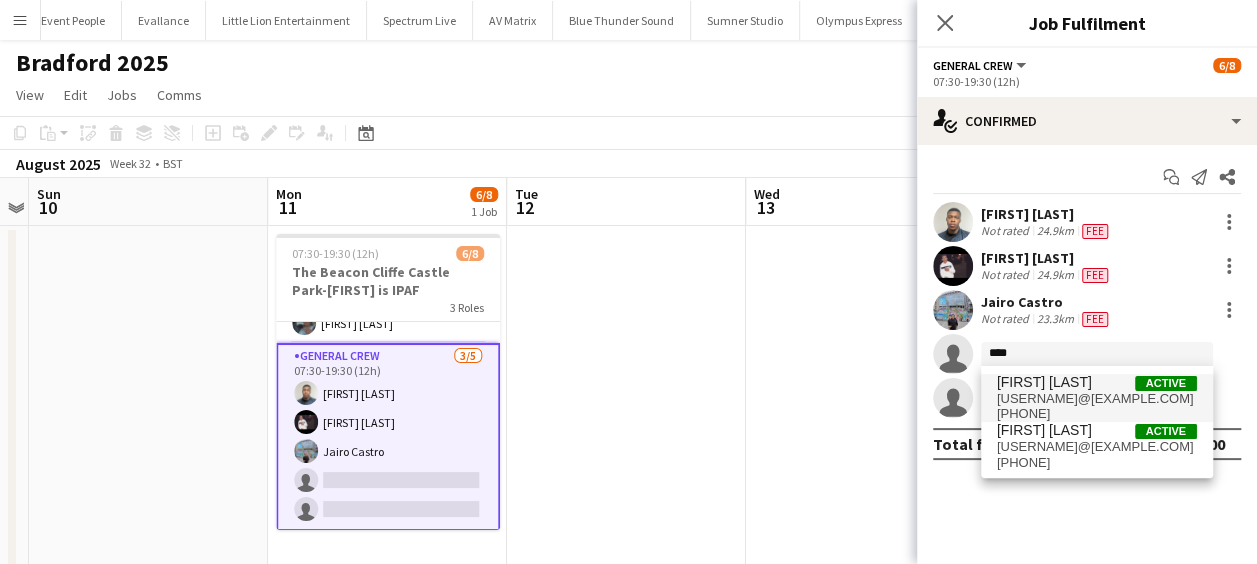 click on "luke_flynn_1994@outlook.com" at bounding box center [1097, 399] 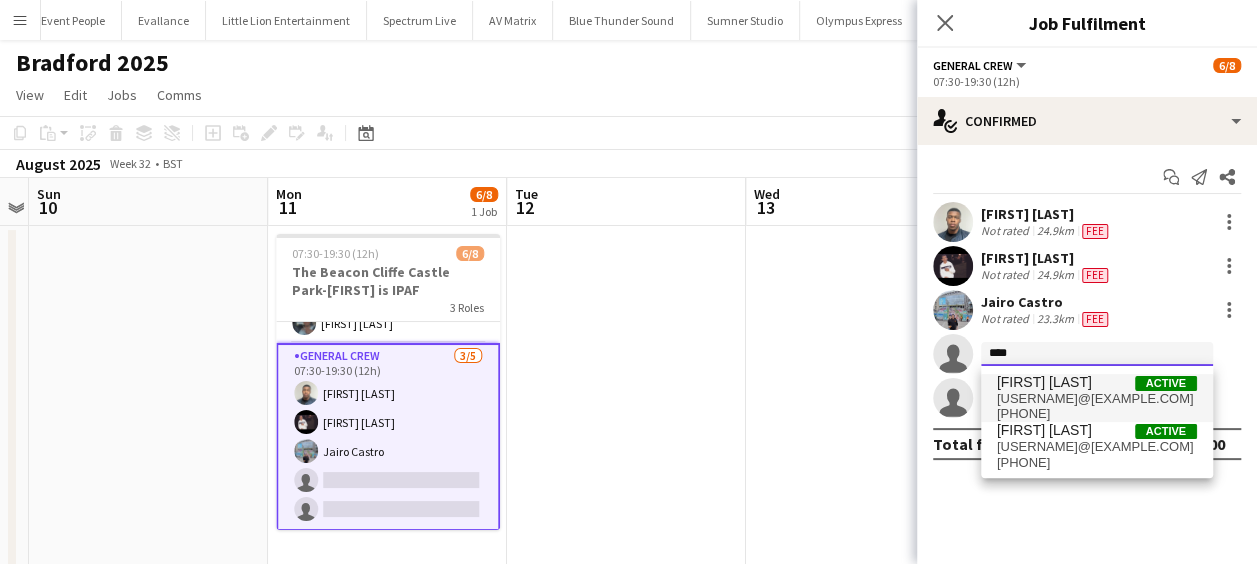 type 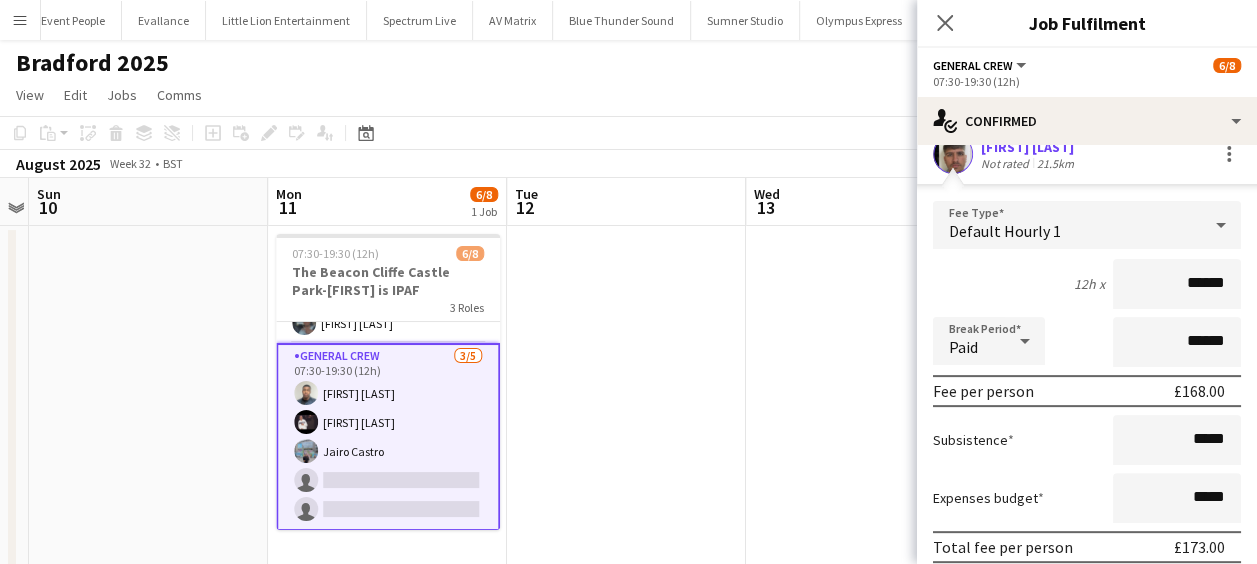 scroll, scrollTop: 365, scrollLeft: 0, axis: vertical 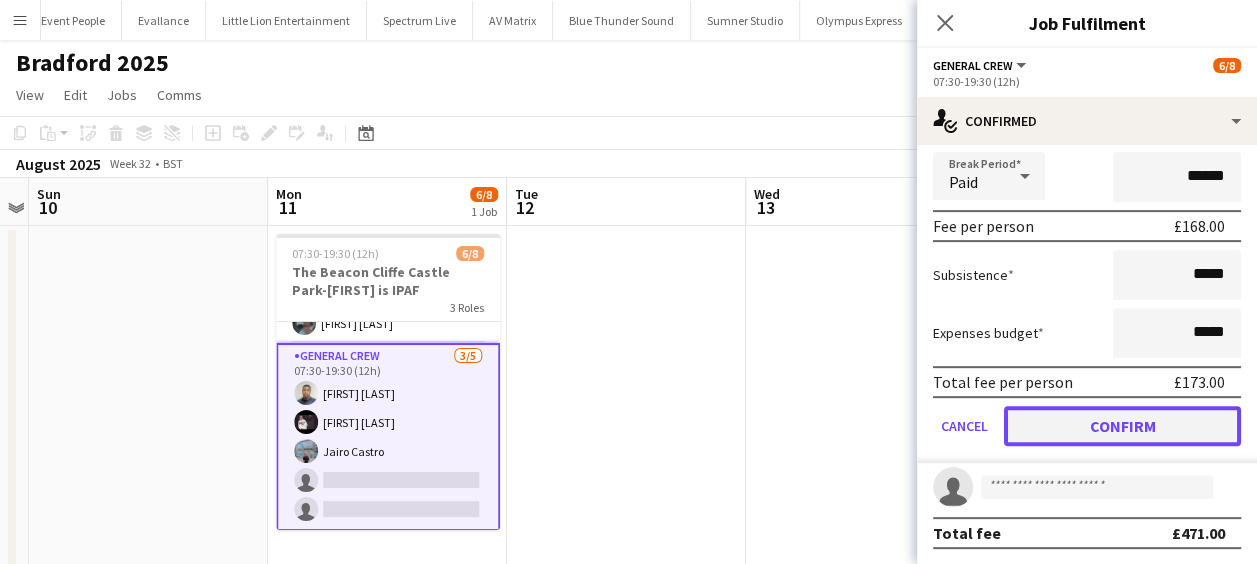 click on "Confirm" at bounding box center (1122, 426) 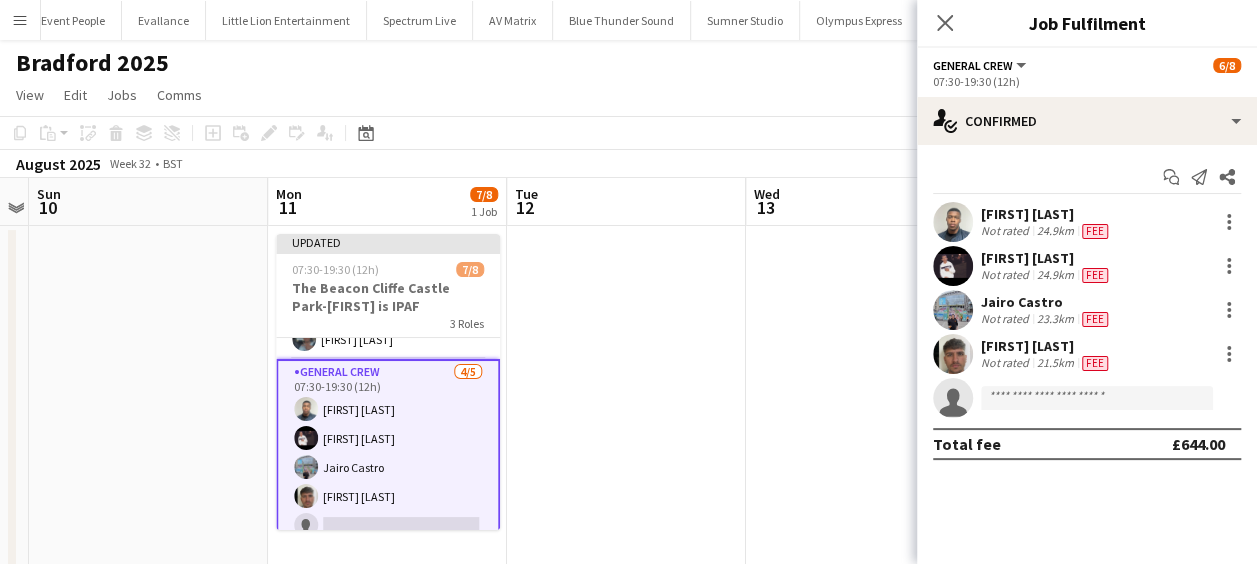 scroll, scrollTop: 0, scrollLeft: 0, axis: both 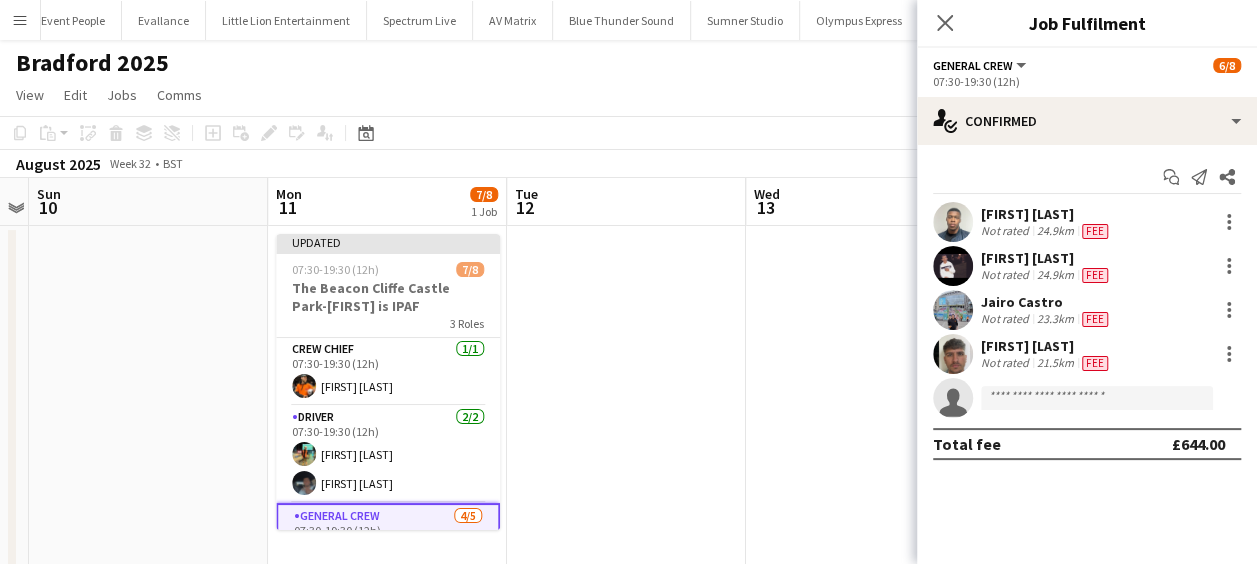 click at bounding box center (865, 398) 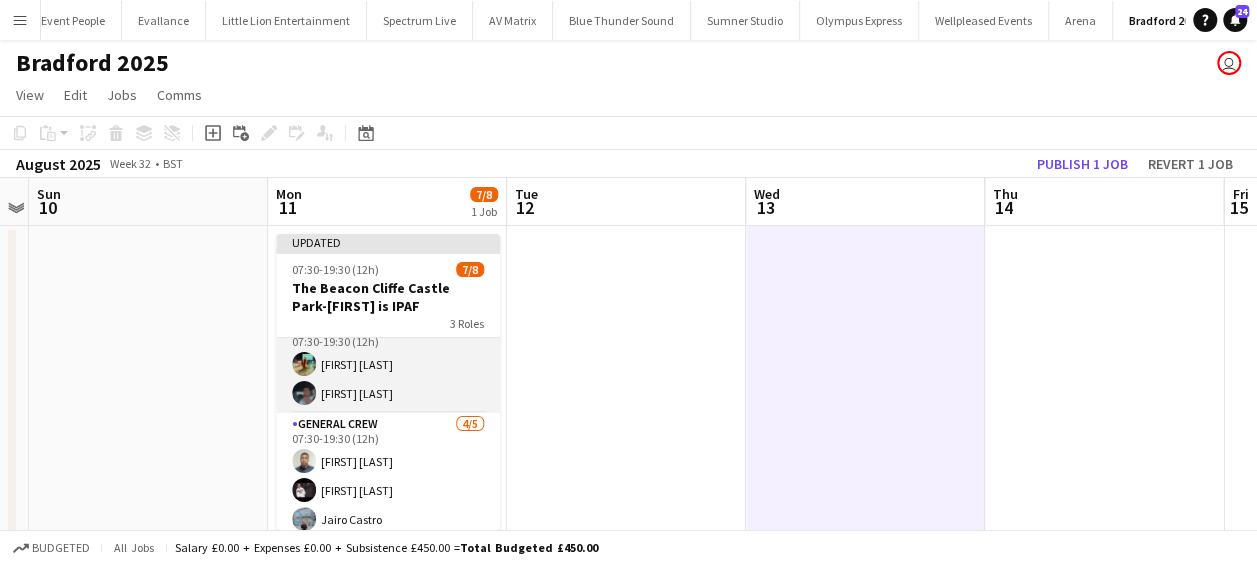 scroll, scrollTop: 156, scrollLeft: 0, axis: vertical 